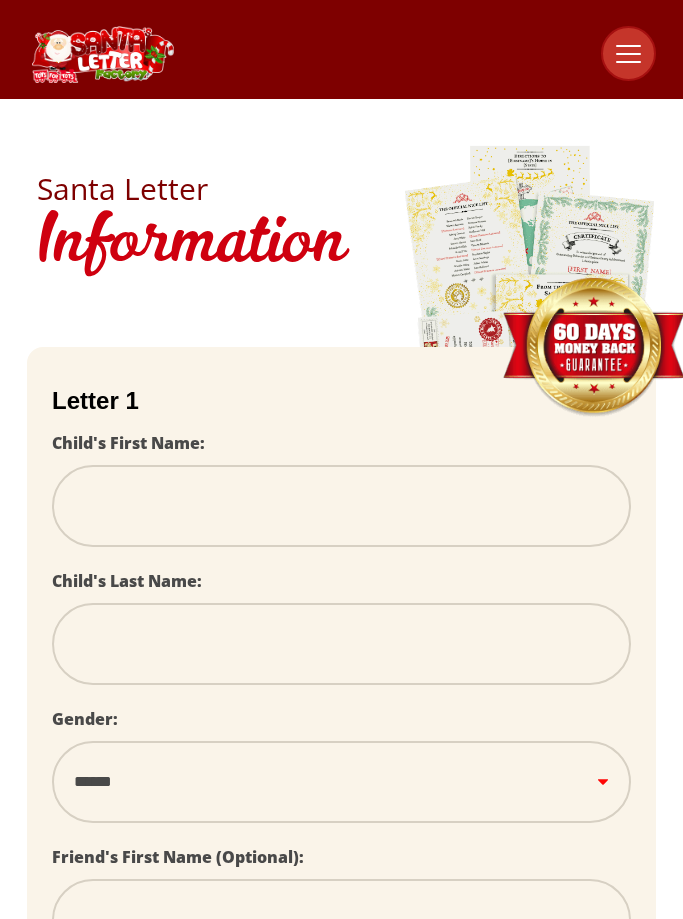 scroll, scrollTop: 0, scrollLeft: 0, axis: both 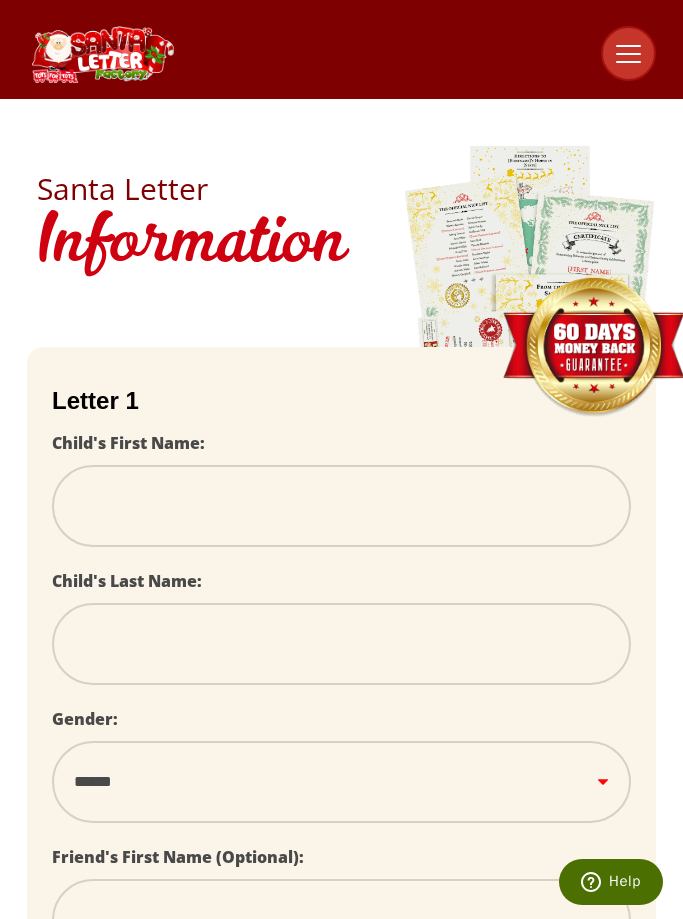 click at bounding box center (341, 506) 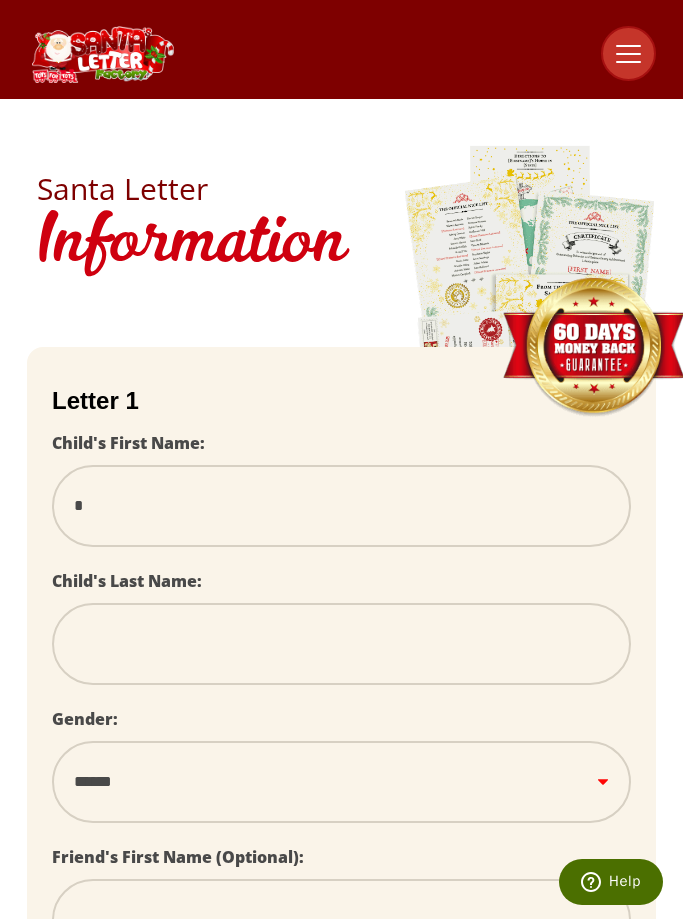 type on "**" 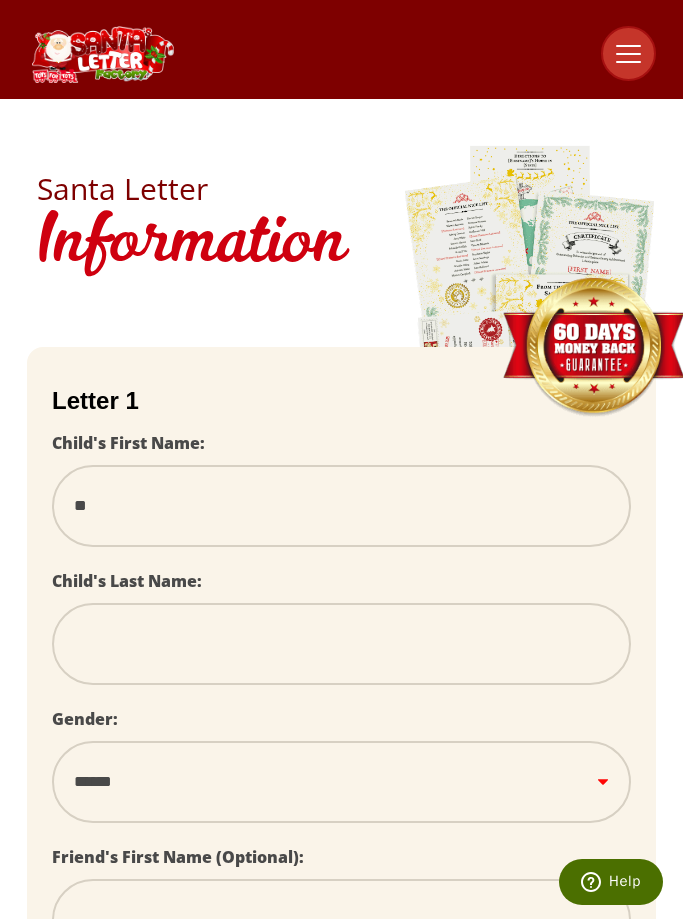 type on "***" 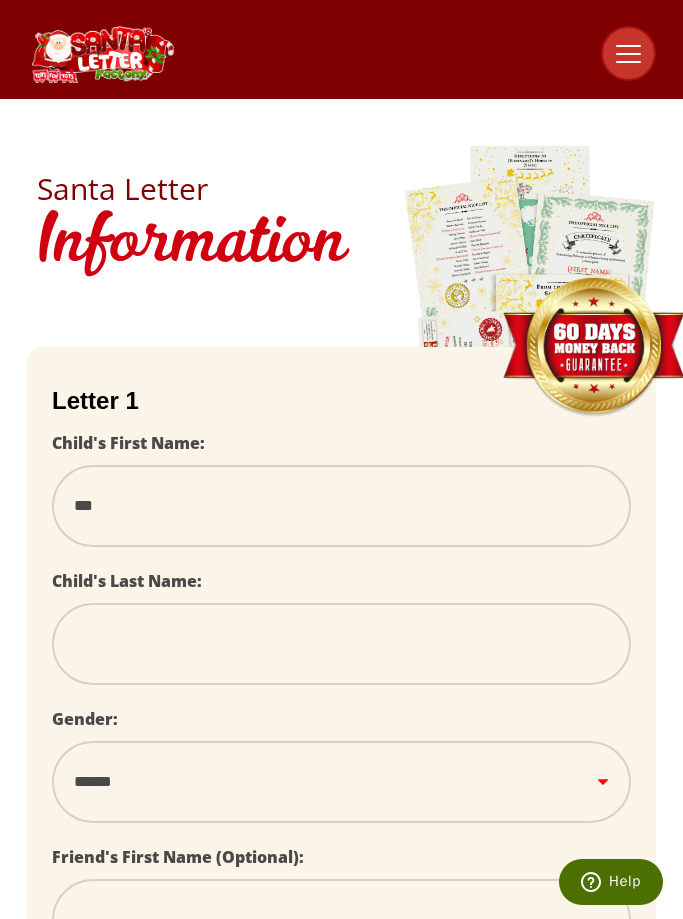 type on "****" 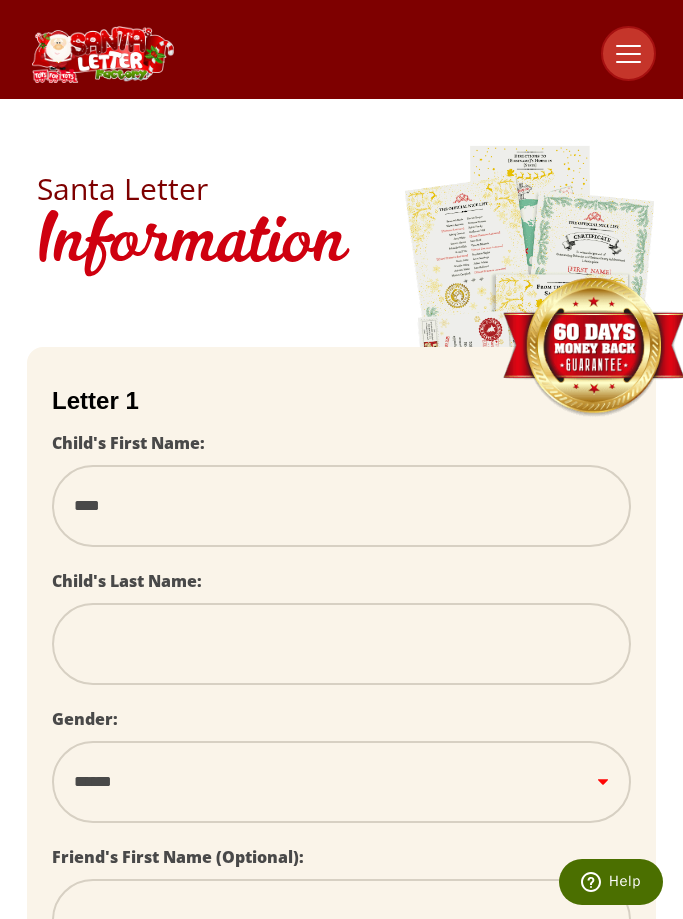 select 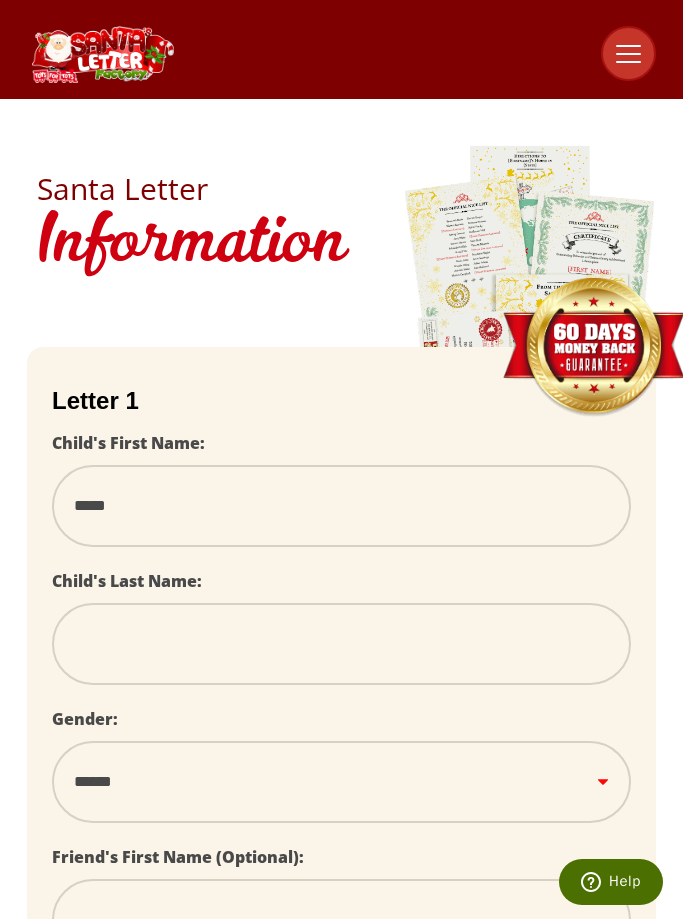 type on "****" 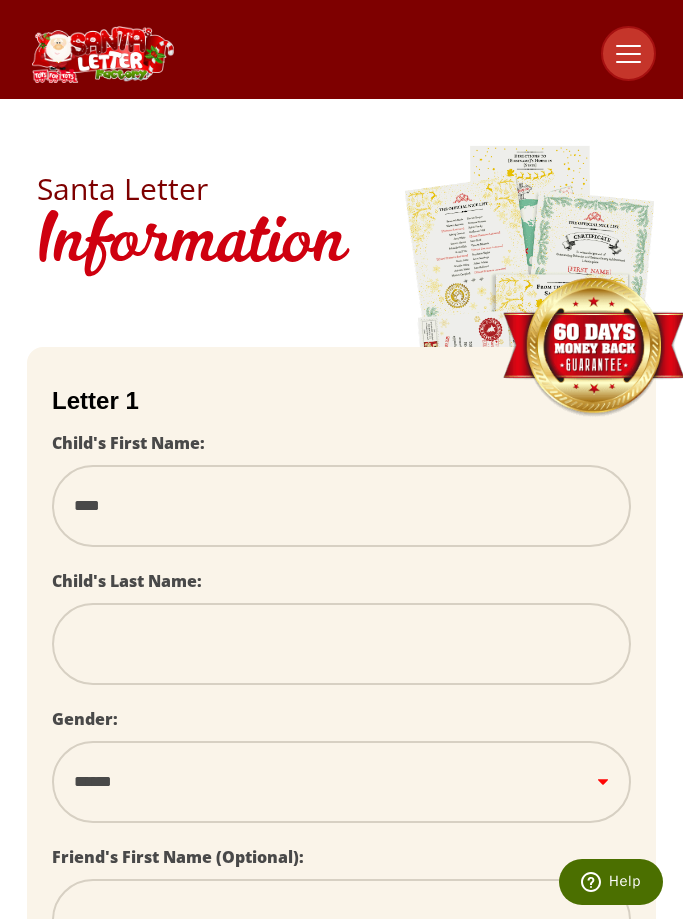 type on "****" 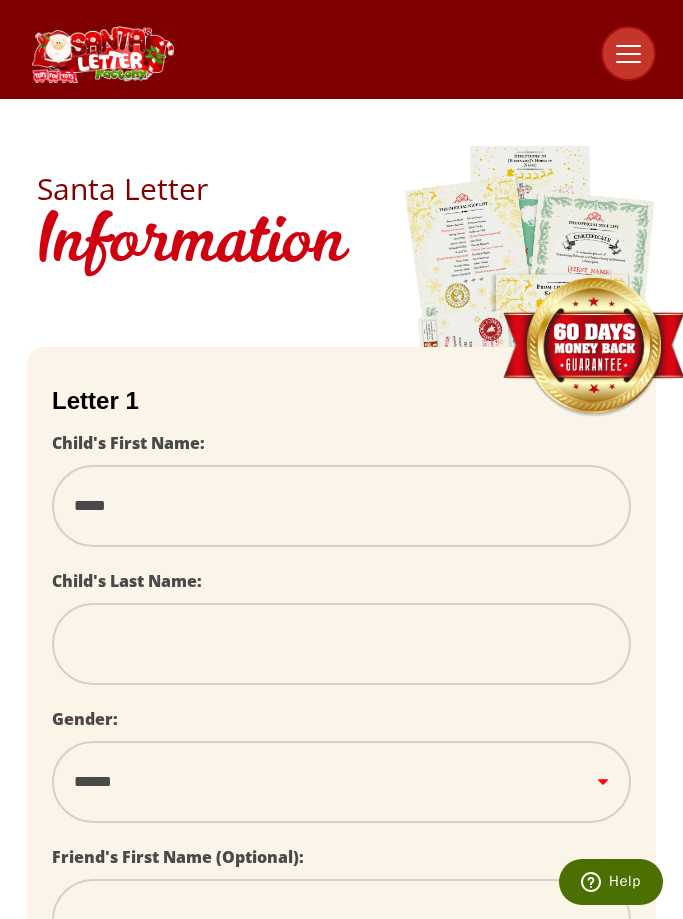type on "******" 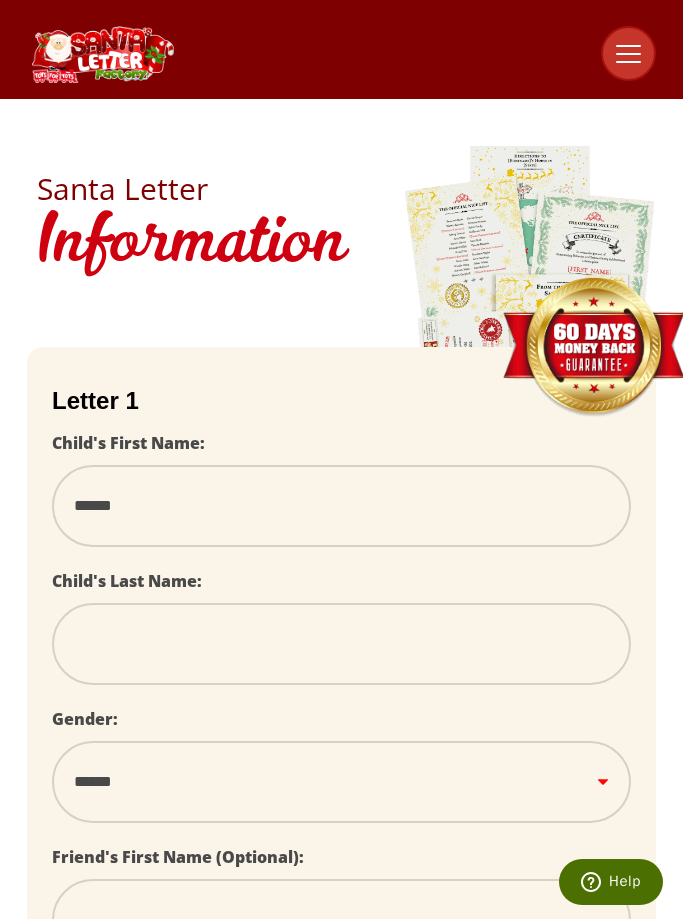 type on "*******" 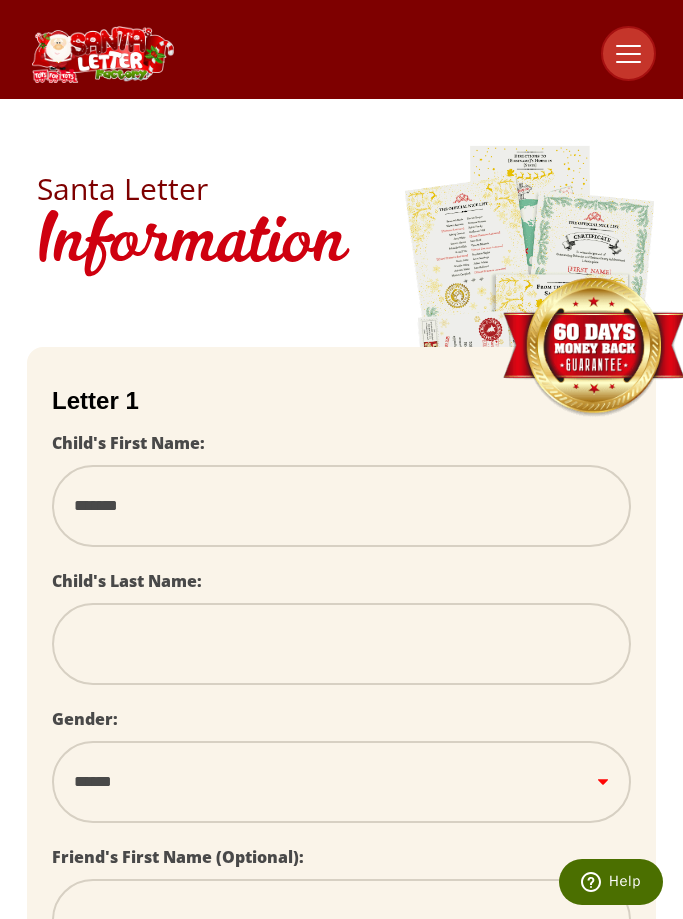 type on "********" 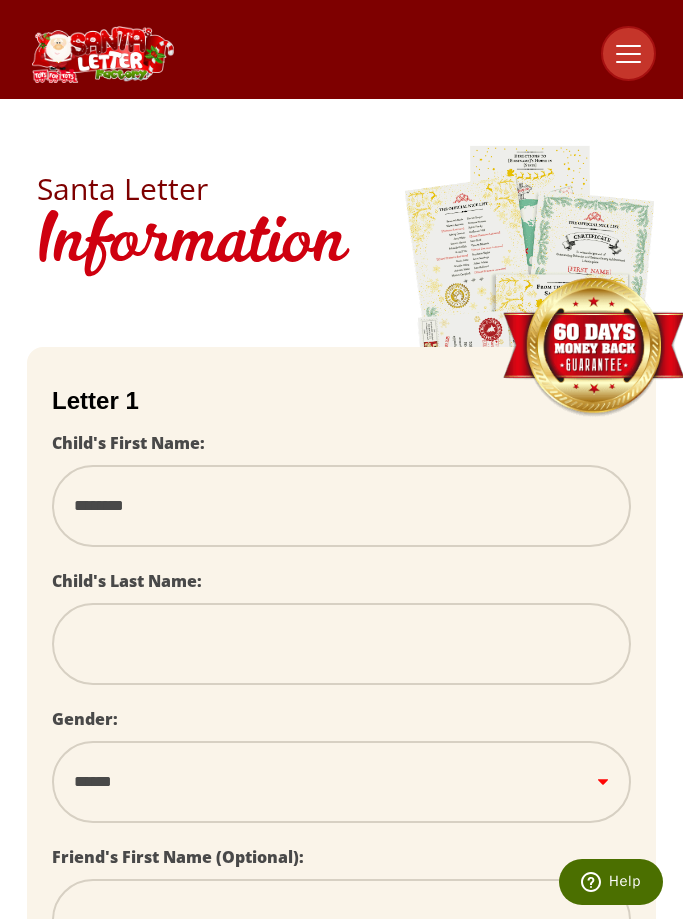 select 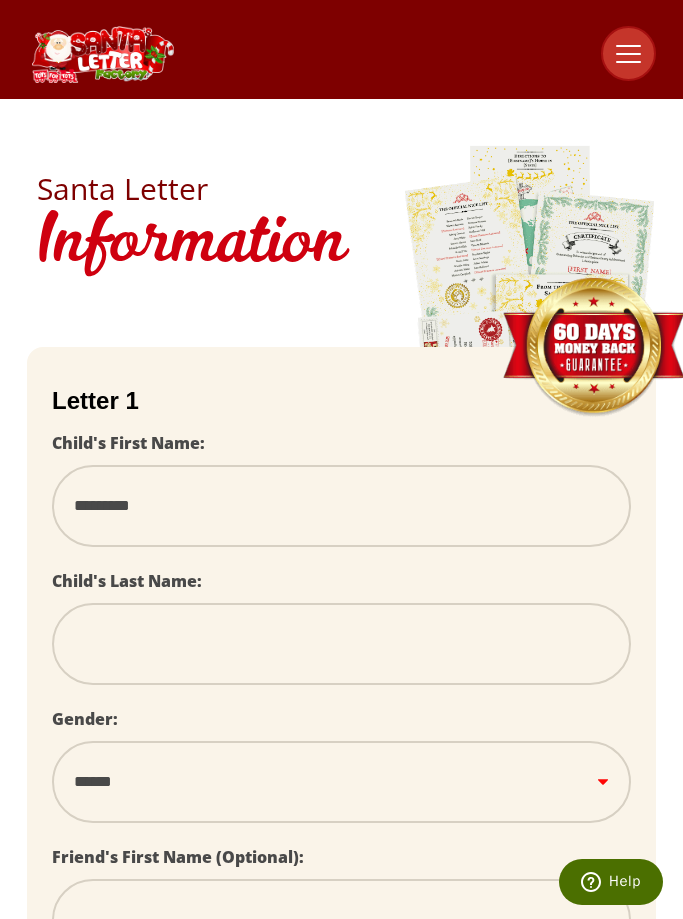 type on "*********" 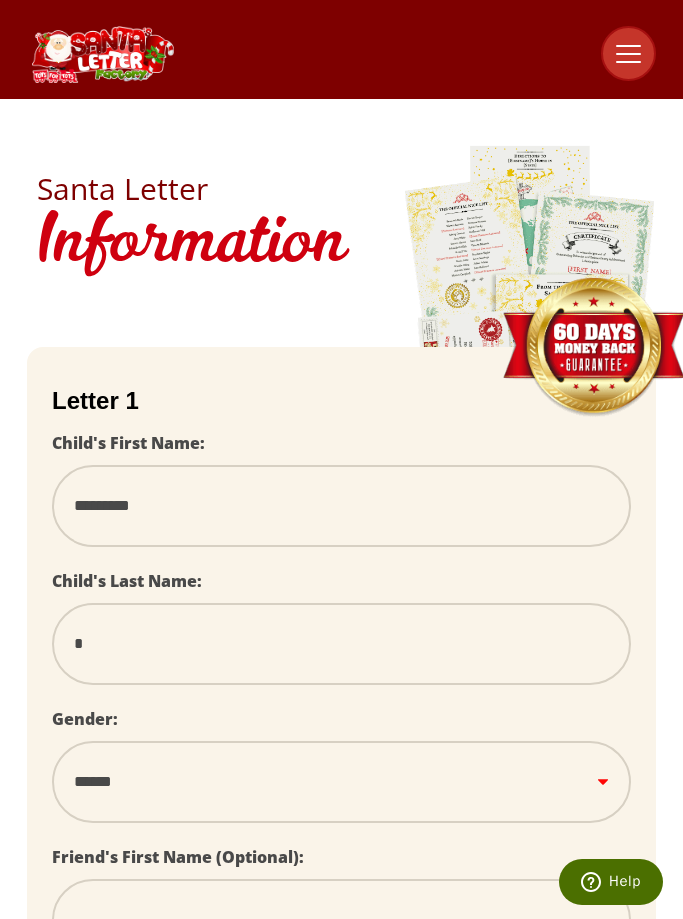type on "**" 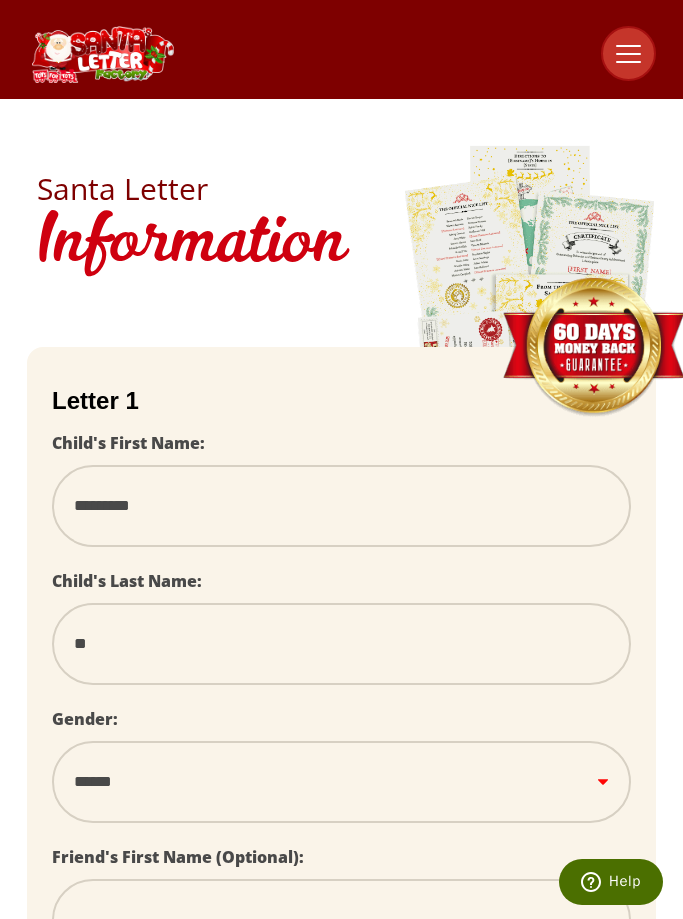 type on "***" 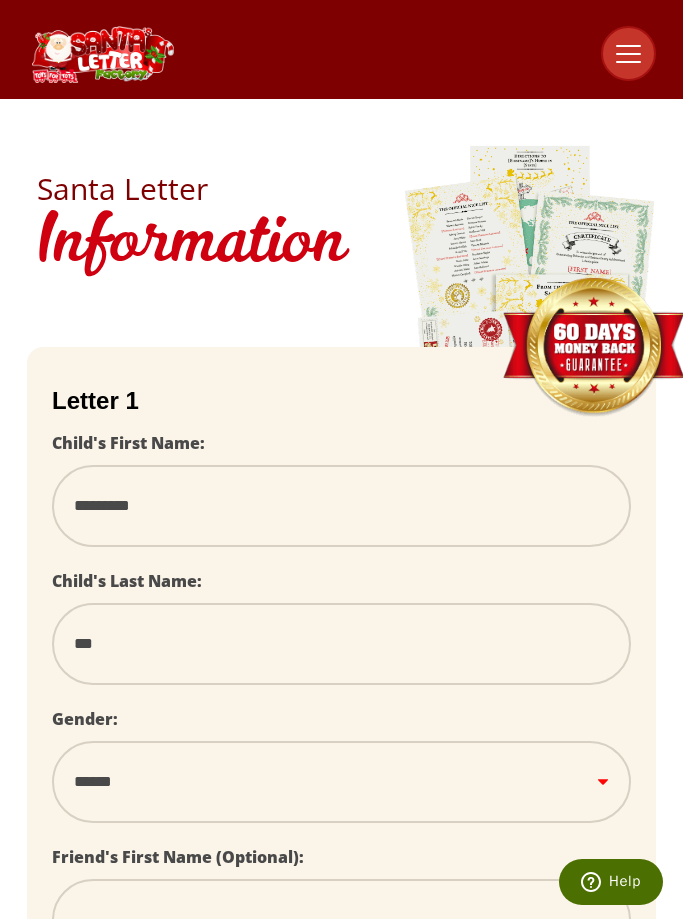 type on "****" 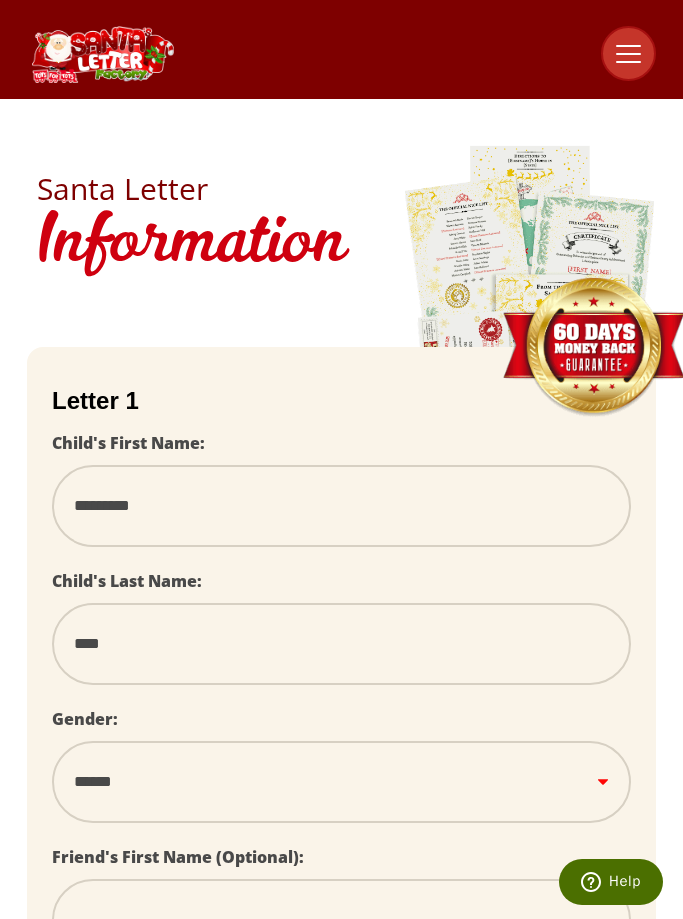 type on "*****" 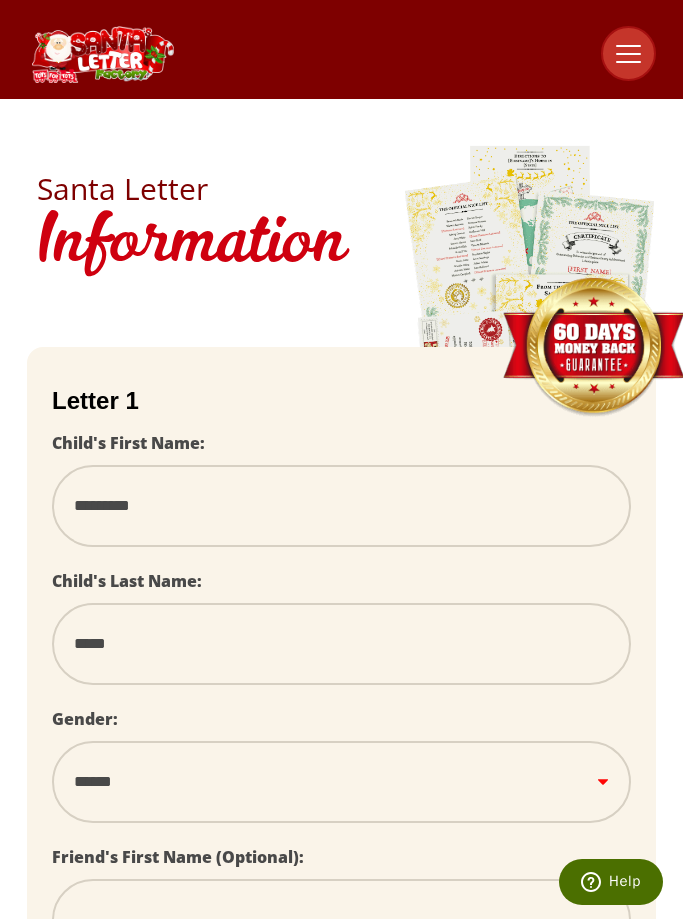 type on "******" 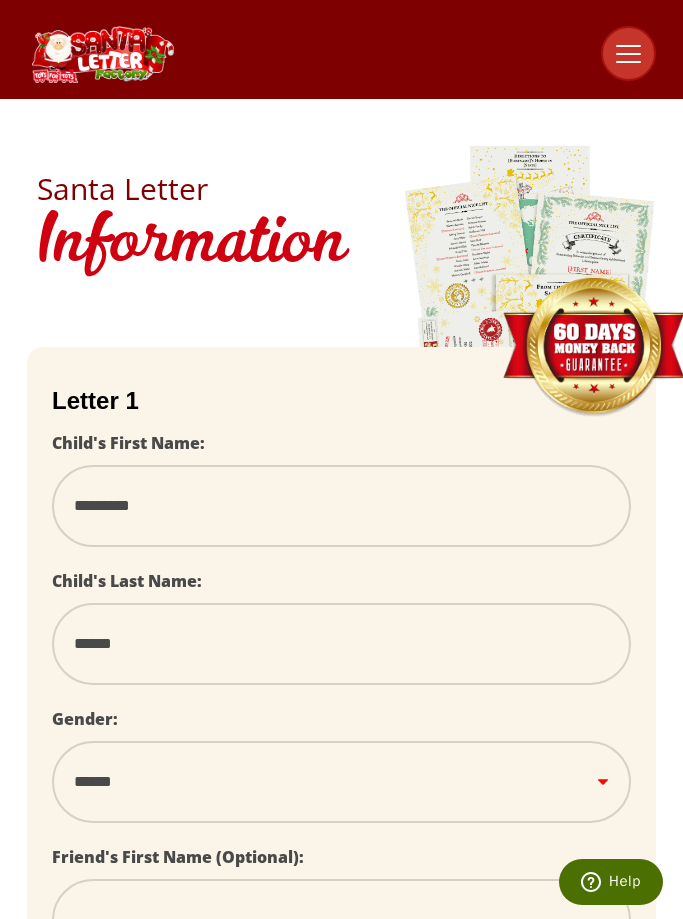 type on "*******" 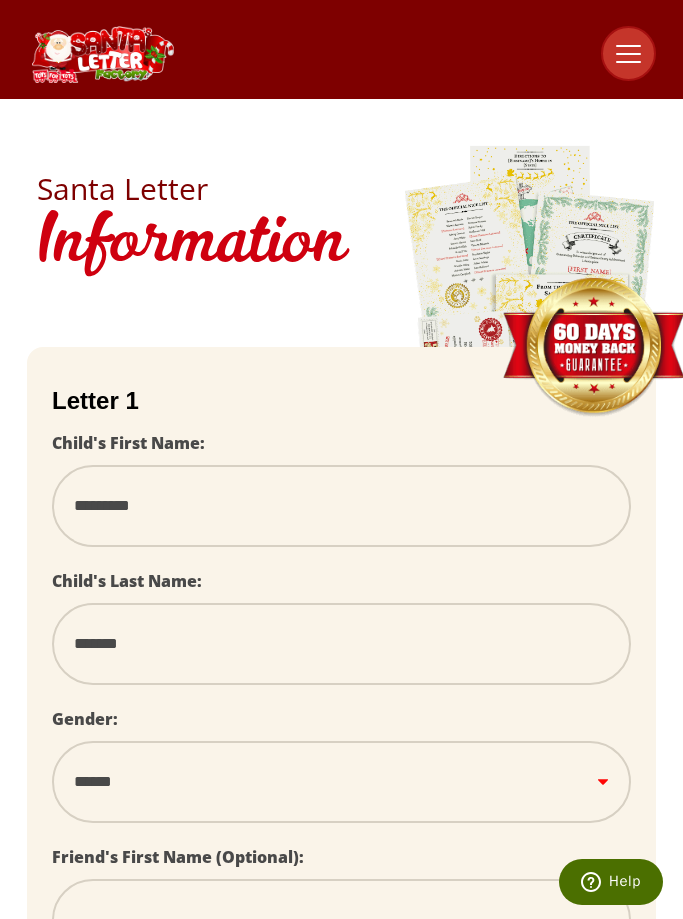 type on "******" 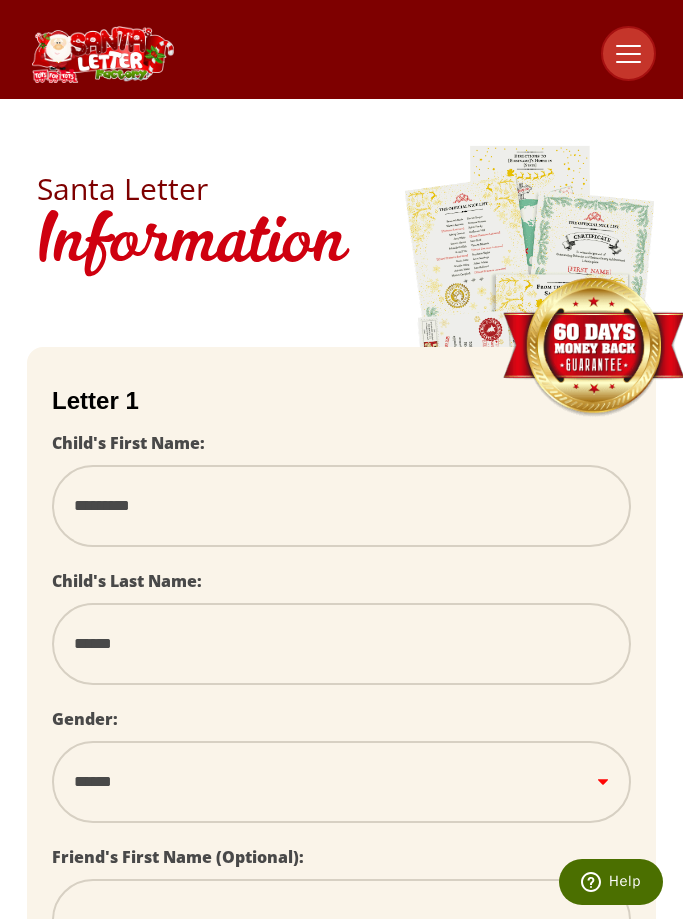 type on "*******" 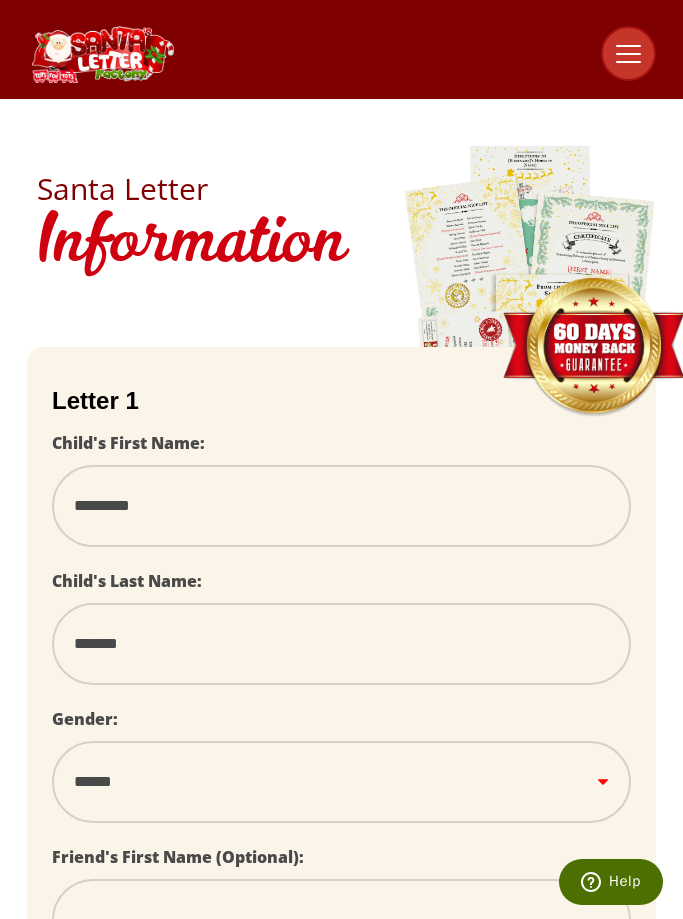 type on "********" 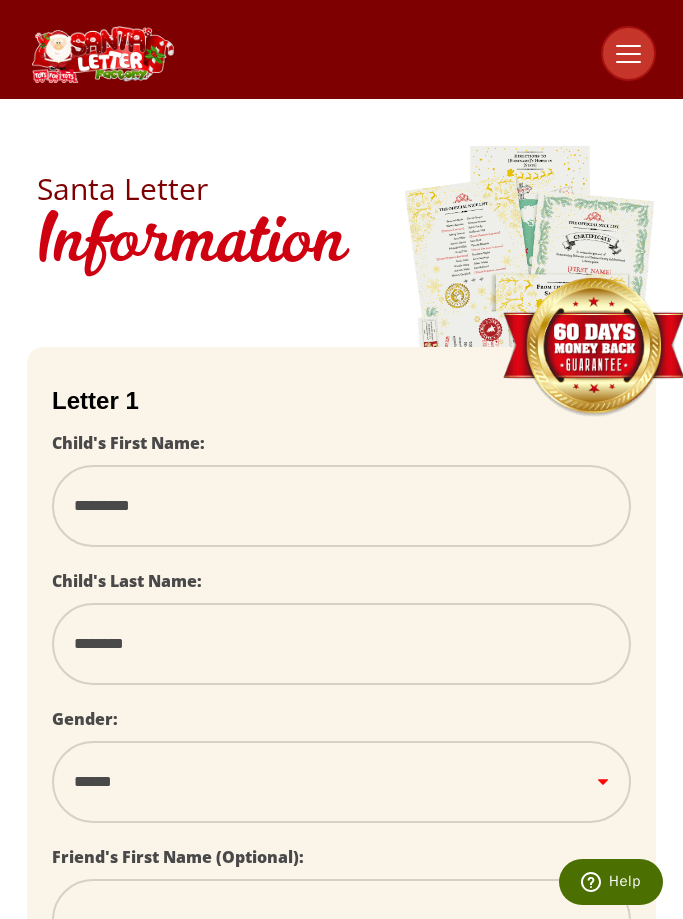 type on "*******" 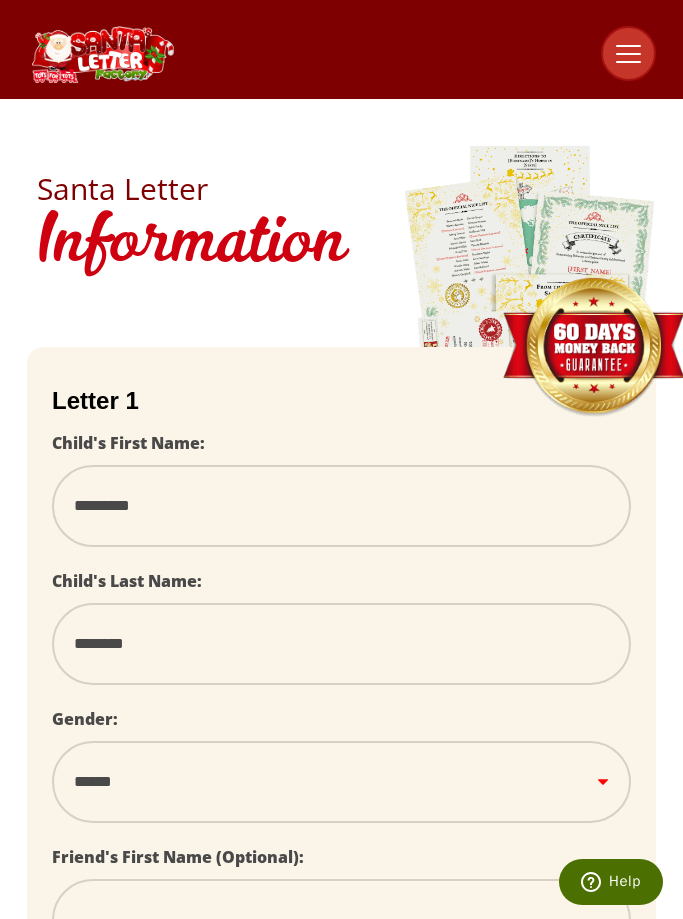 select 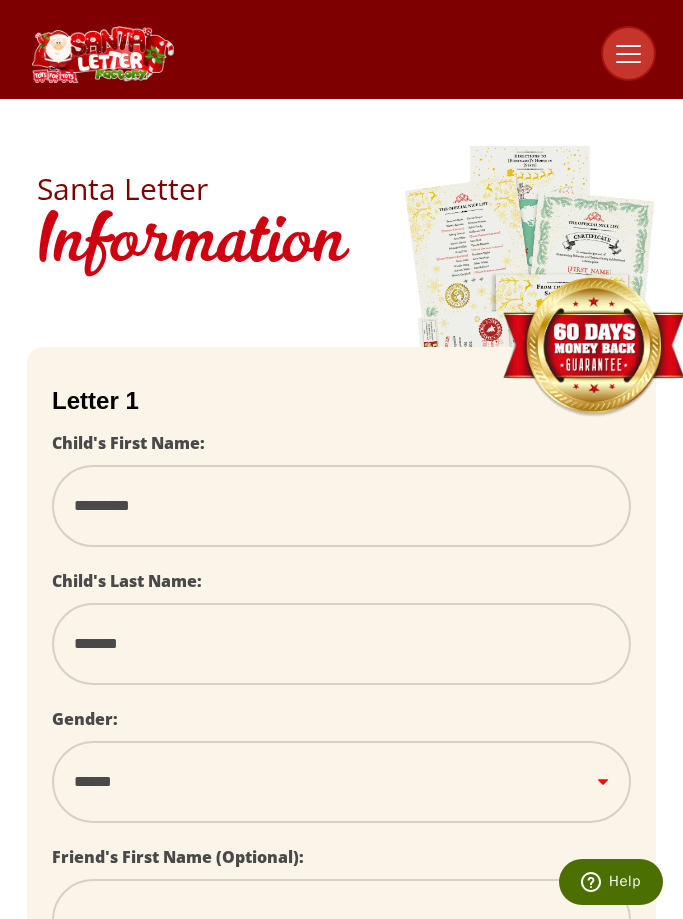 type on "********" 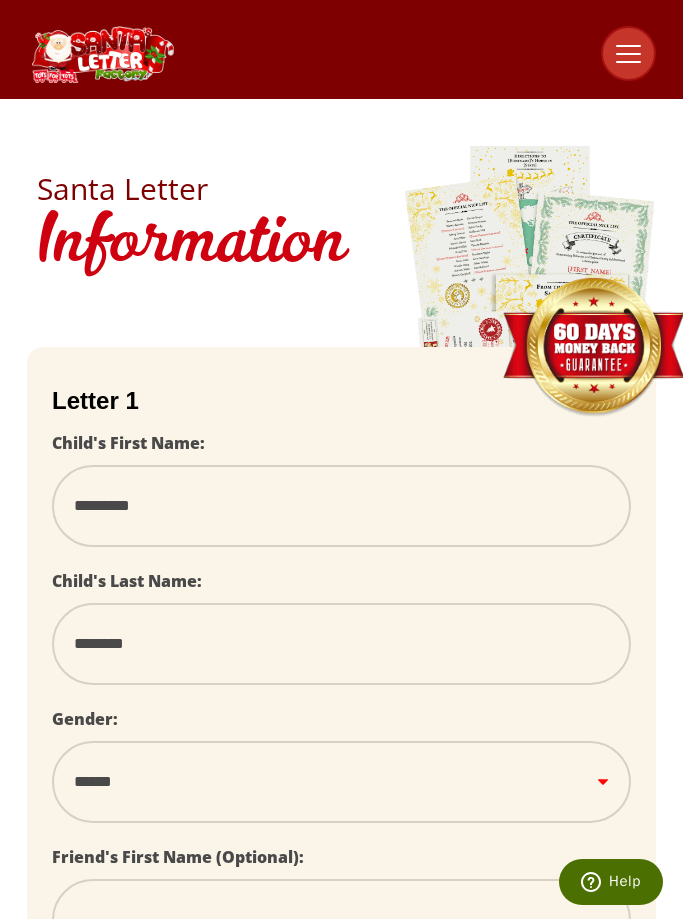type on "********" 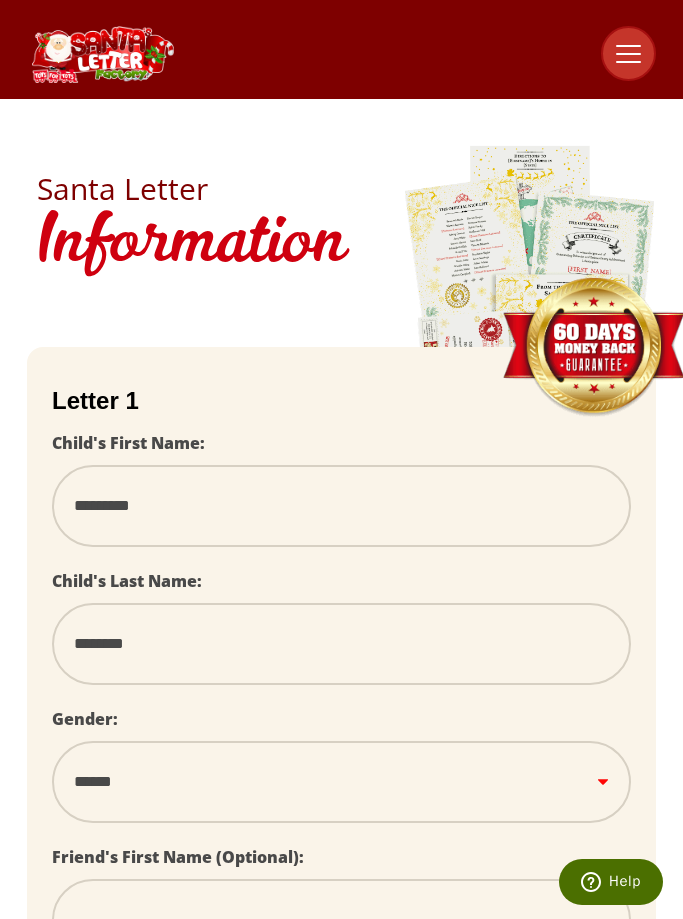 select on "*" 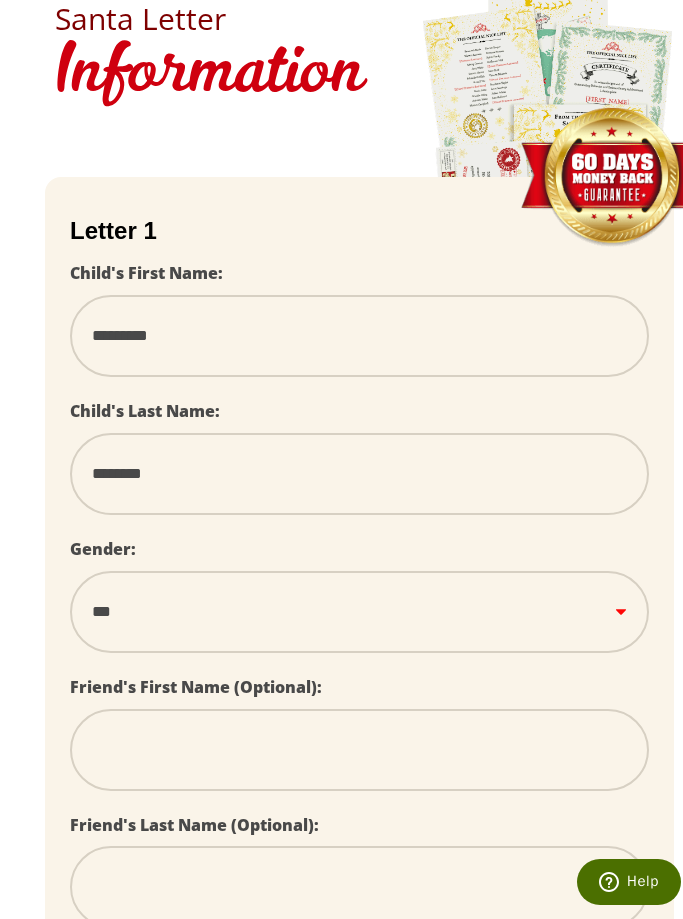scroll, scrollTop: 269, scrollLeft: 0, axis: vertical 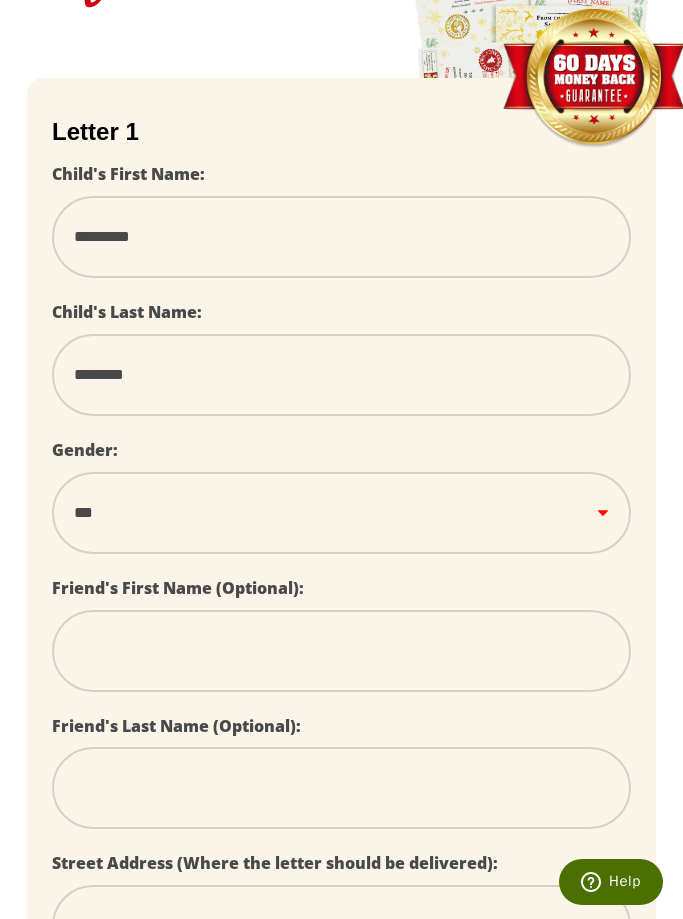 drag, startPoint x: 369, startPoint y: 901, endPoint x: 369, endPoint y: 918, distance: 17 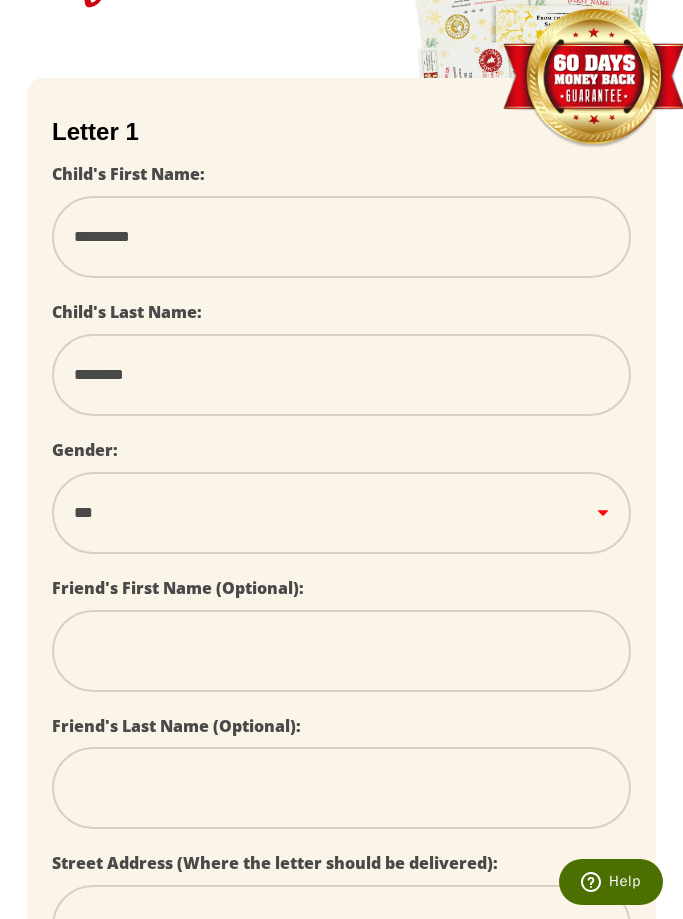 scroll, scrollTop: 696, scrollLeft: 0, axis: vertical 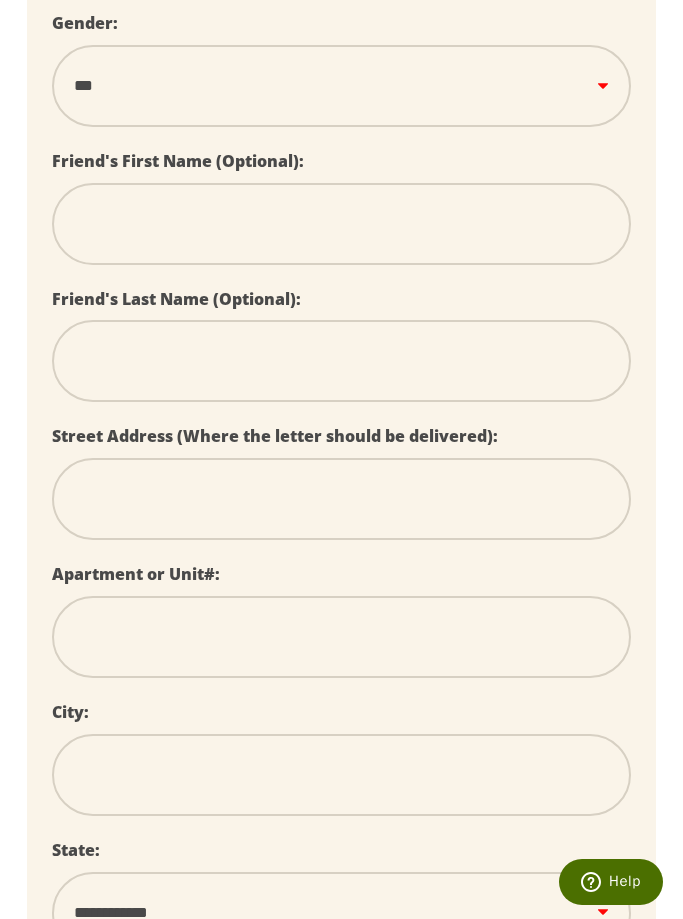 click at bounding box center (341, 499) 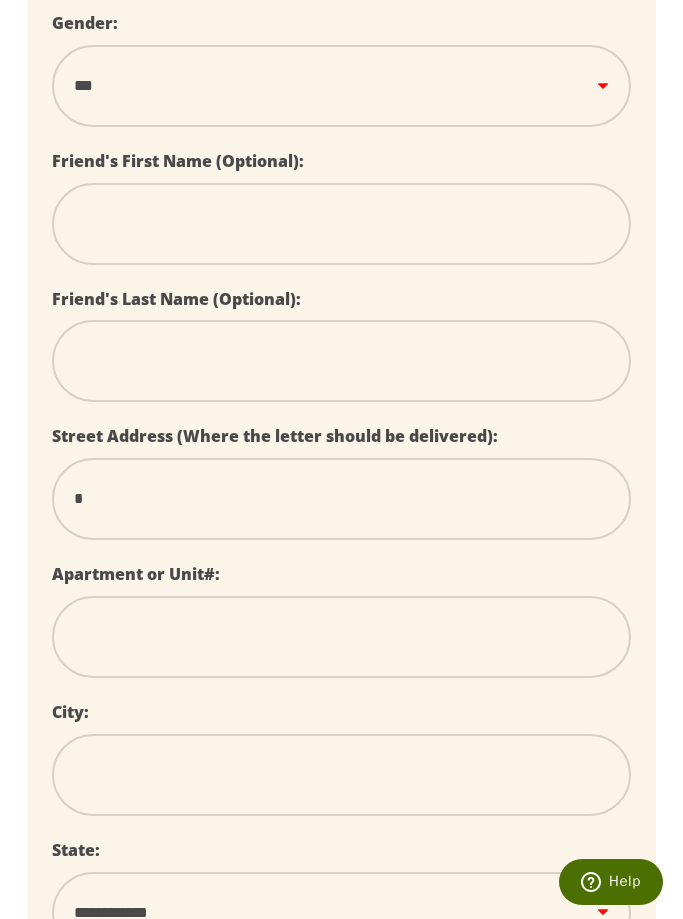 type on "**" 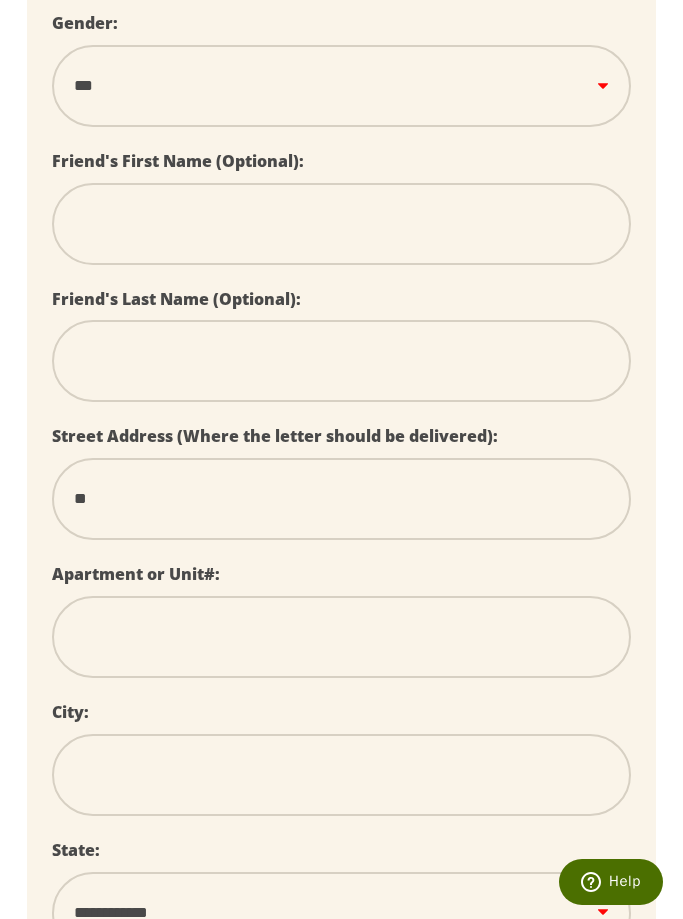 type on "***" 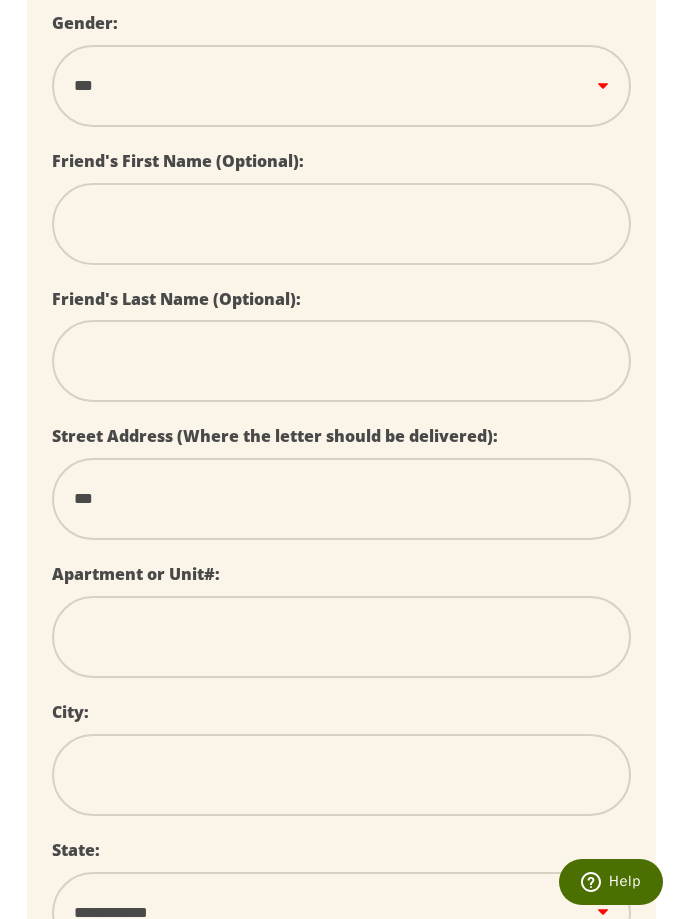 type on "****" 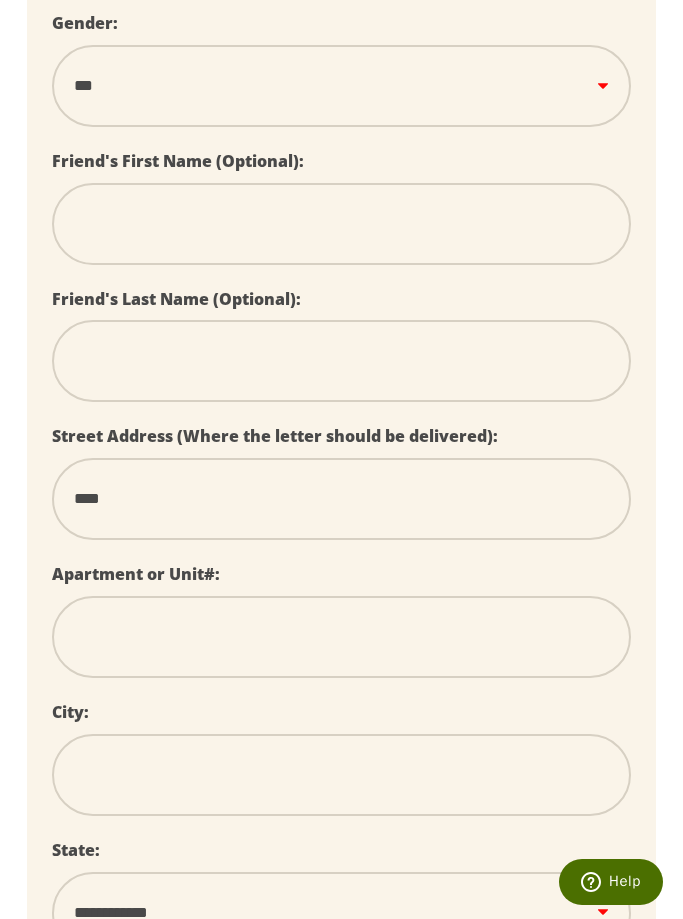 select 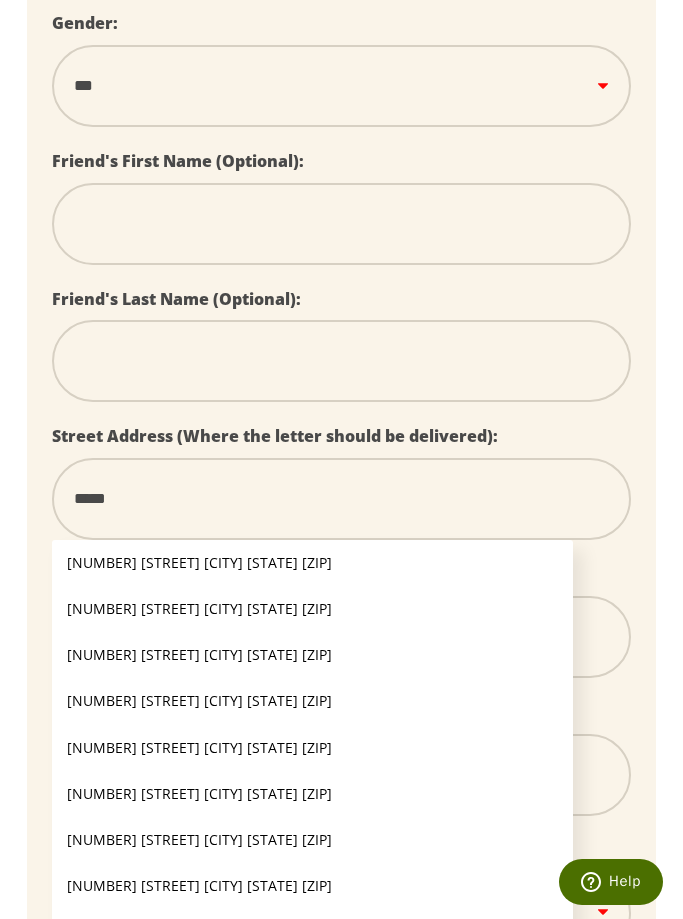 type on "******" 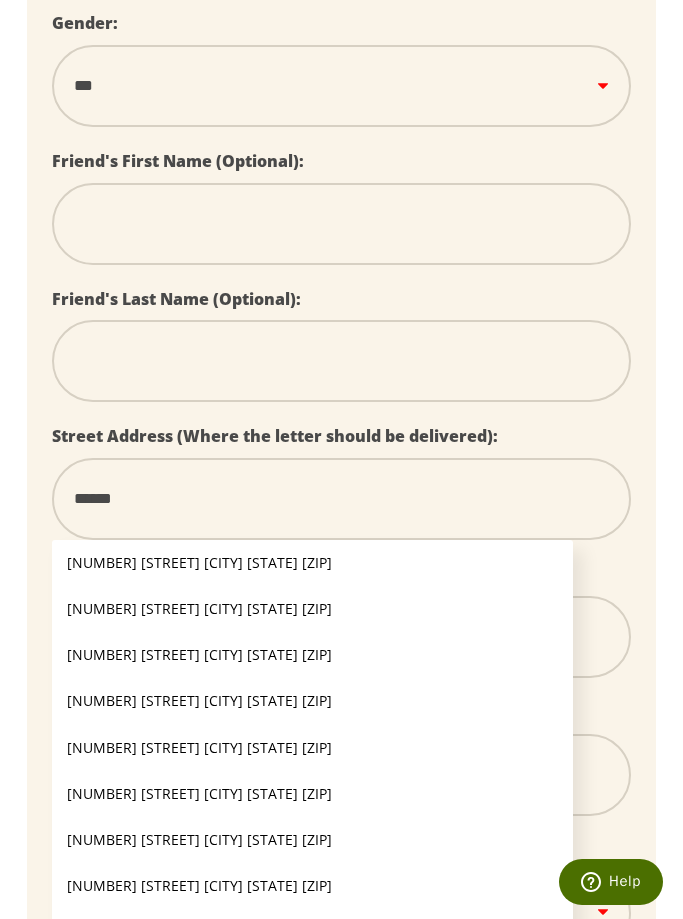 select 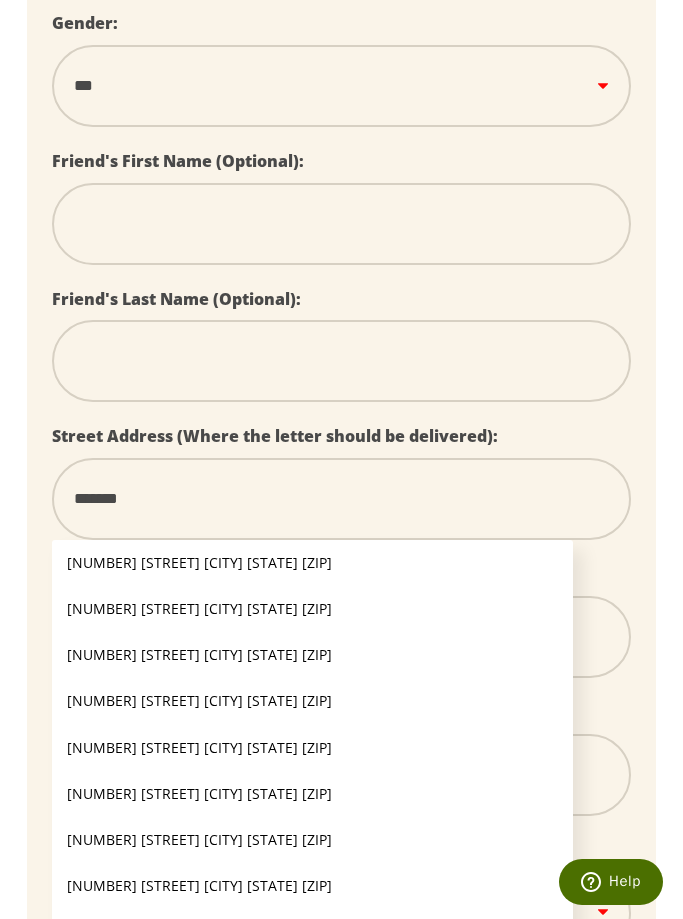 type on "********" 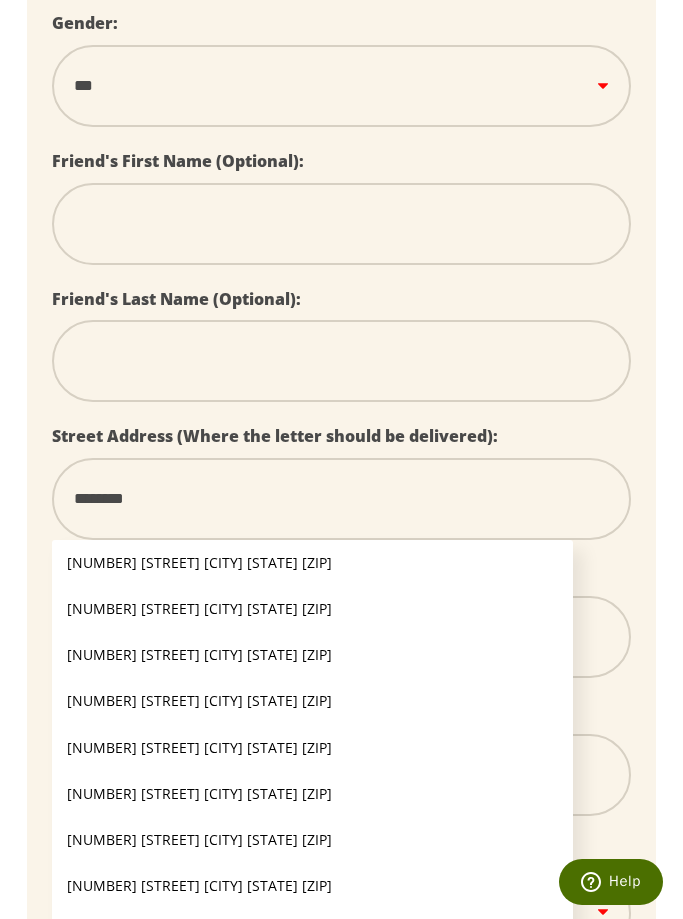 type on "*********" 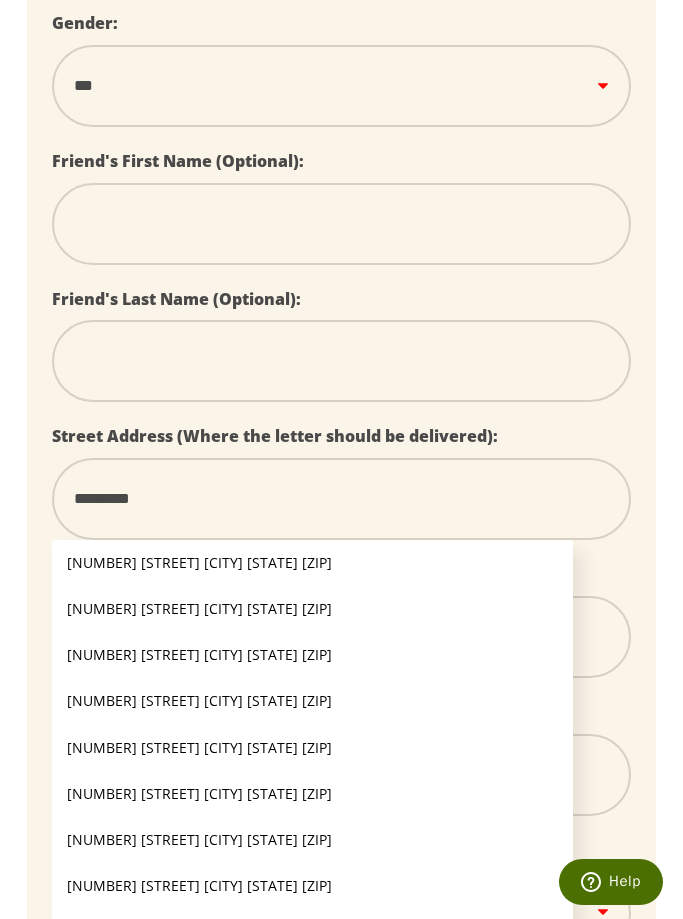 type on "**********" 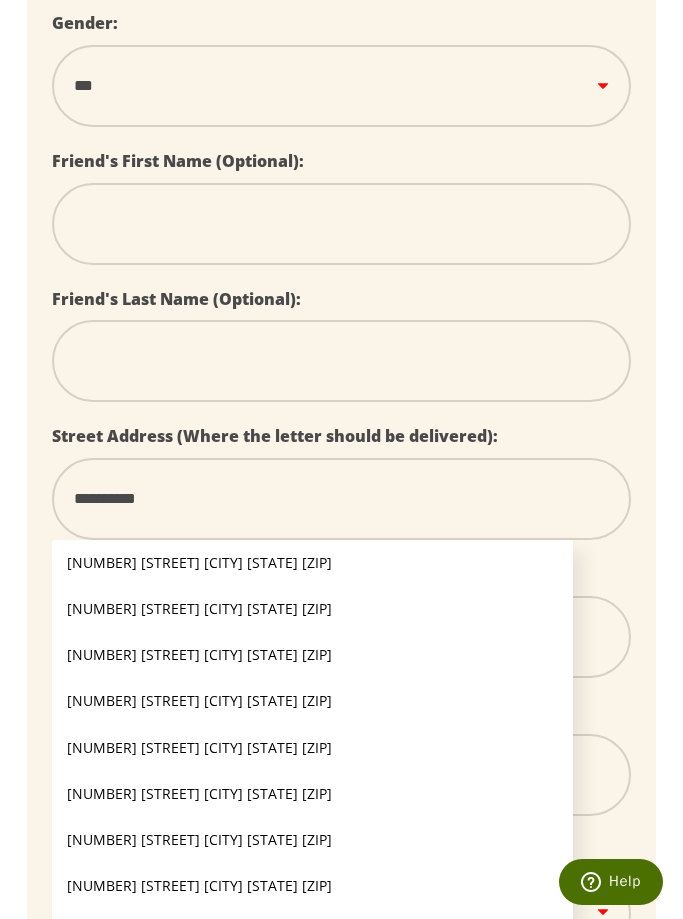 type on "**********" 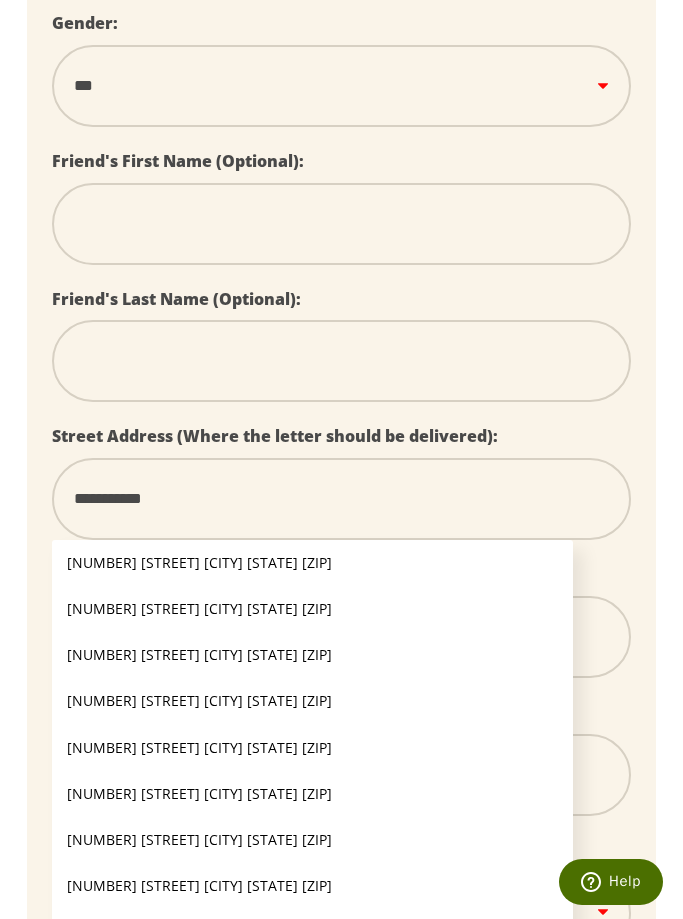 type on "**********" 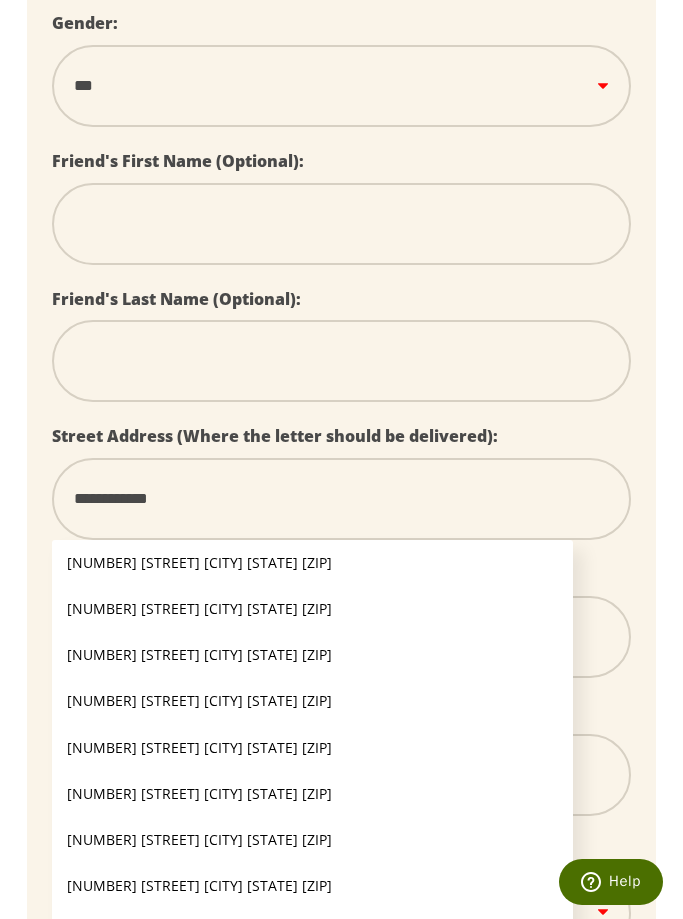 type on "**********" 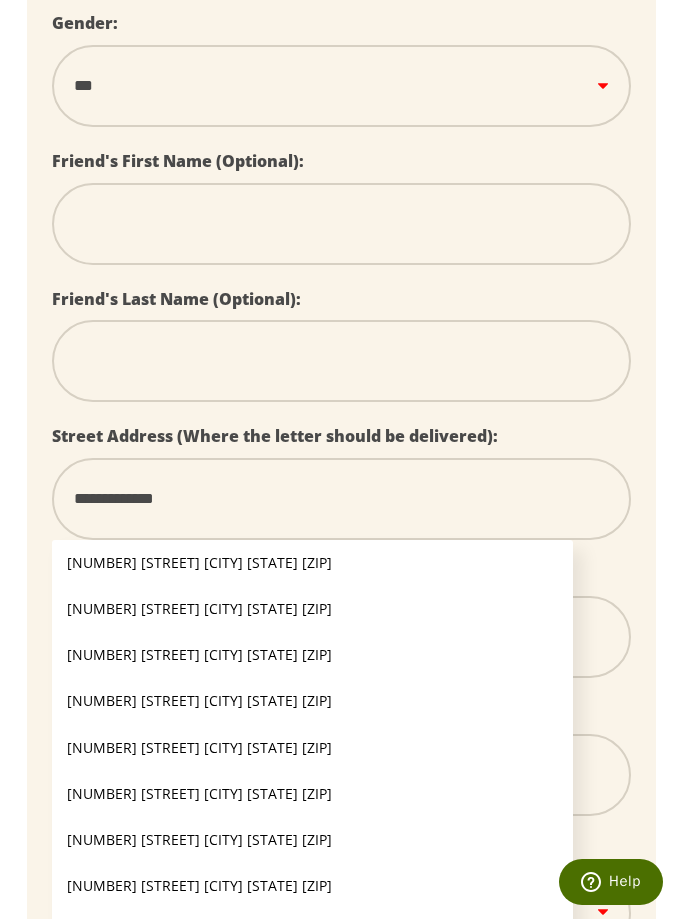 type on "**********" 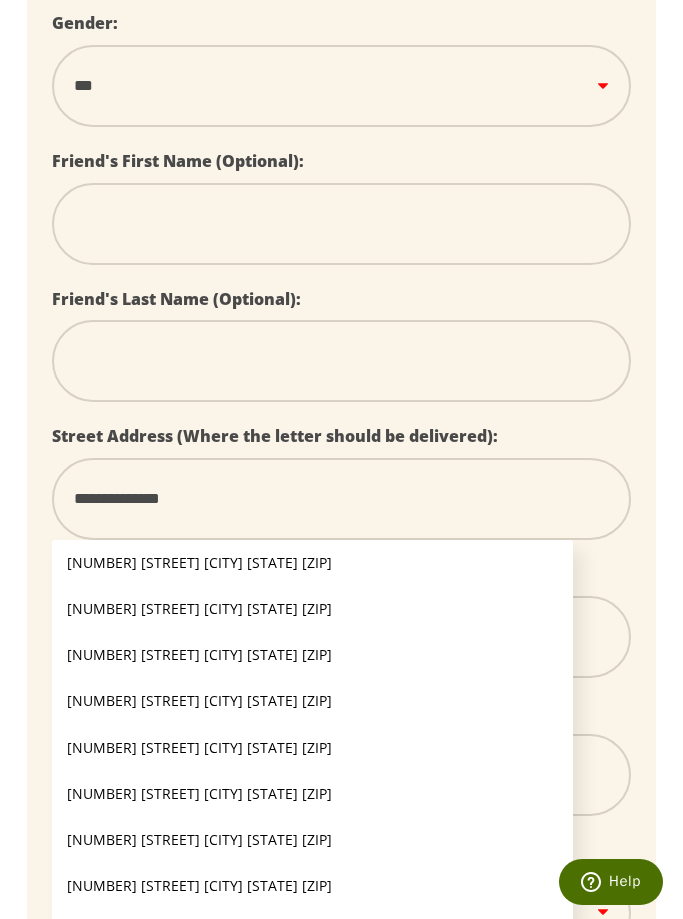 type on "**********" 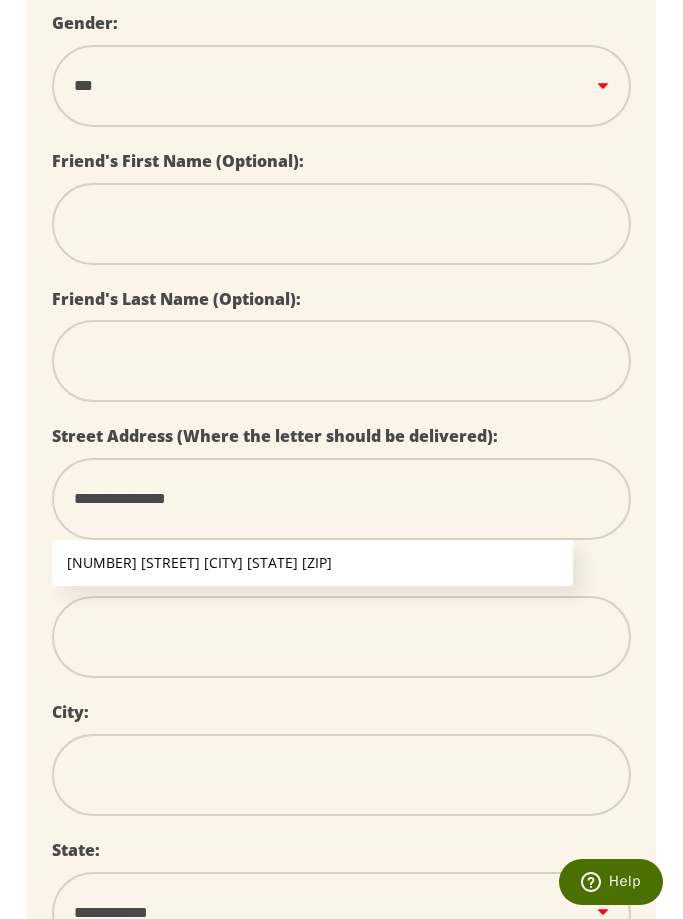 type on "**********" 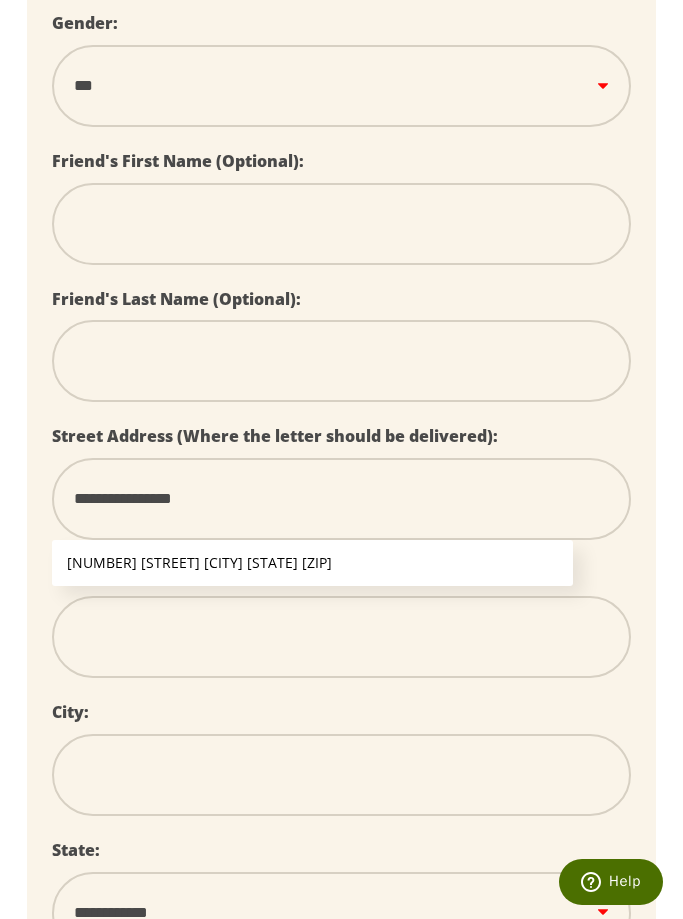 click on "[NUMBER] [STREET] [CITY]
[STATE] [ZIP]" at bounding box center [312, 563] 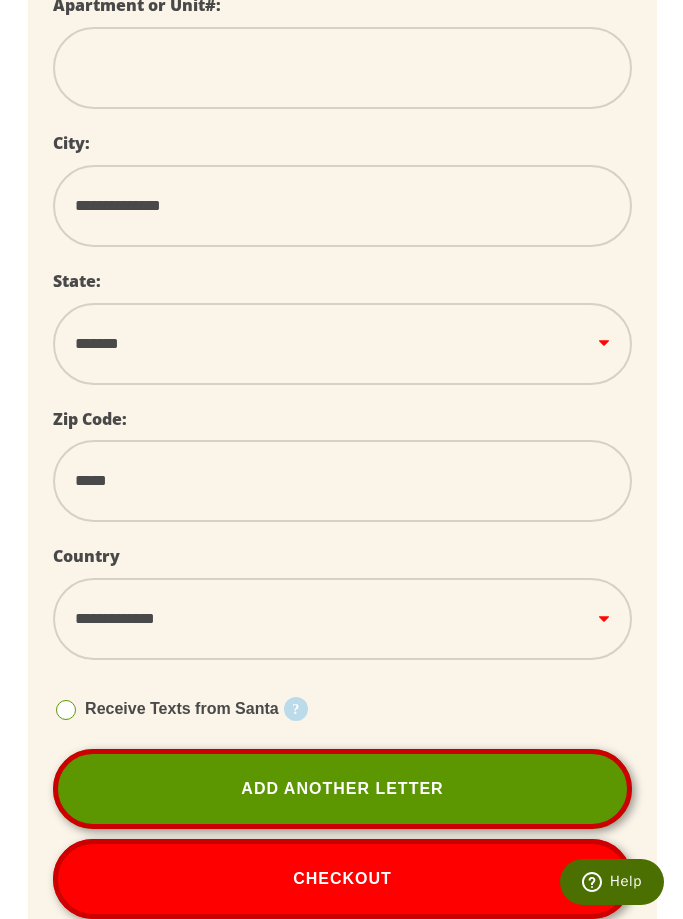 scroll, scrollTop: 1266, scrollLeft: 0, axis: vertical 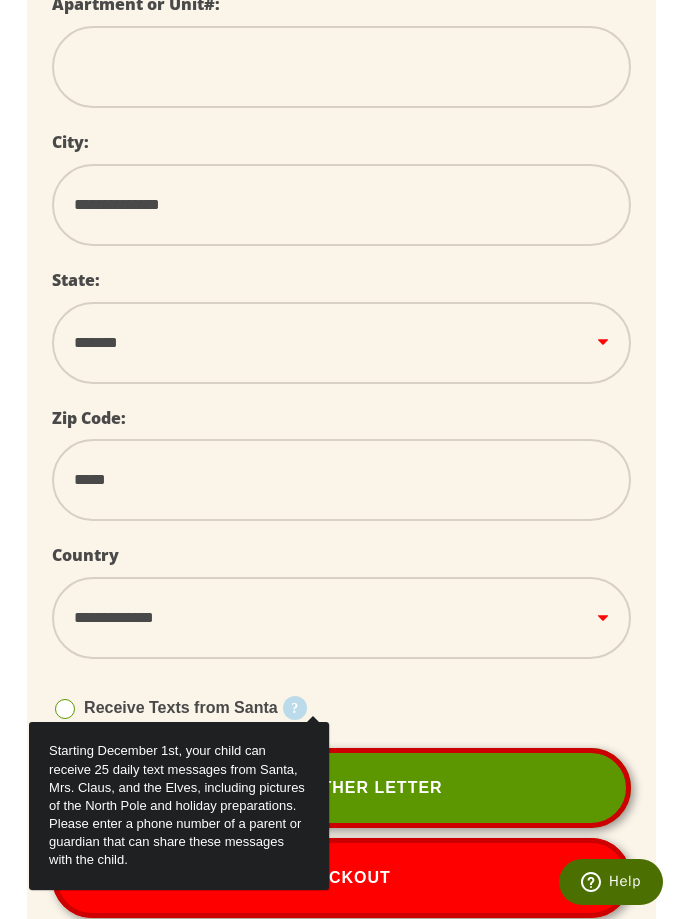 click on "Starting December 1st, your child can receive 25 daily text messages from
Santa, Mrs. Claus, and the Elves, including pictures of the North Pole
and holiday preparations. Please enter a phone number of a parent or
guardian that can share these messages with the child." at bounding box center [179, 805] 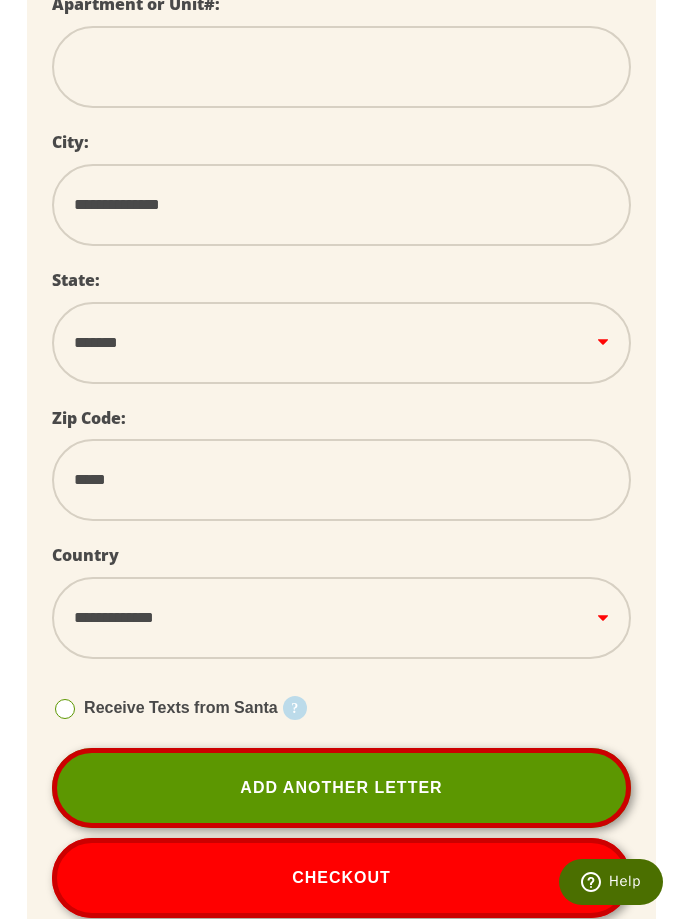 click at bounding box center (65, 709) 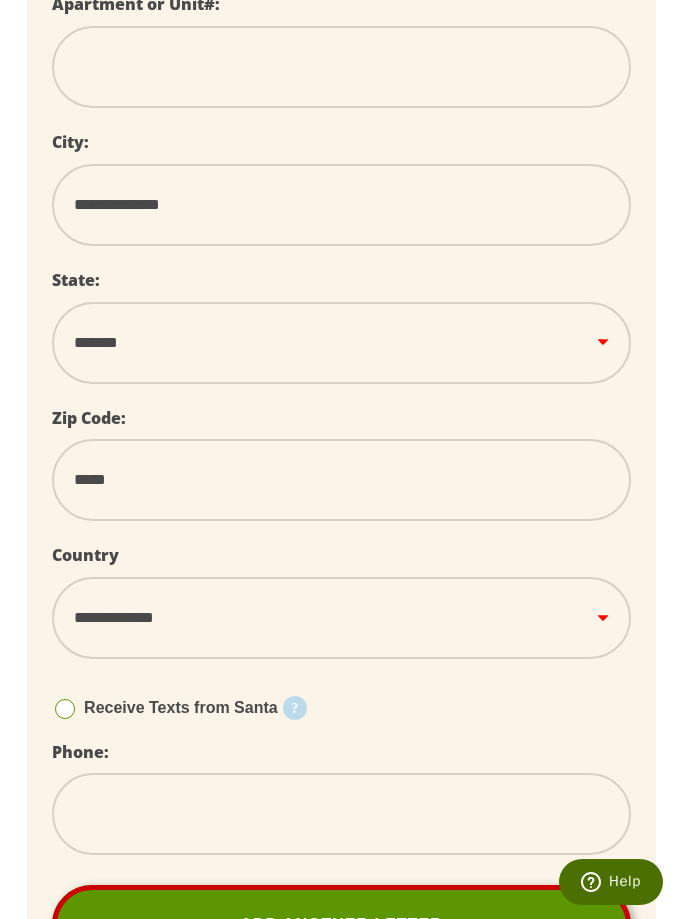drag, startPoint x: 129, startPoint y: 823, endPoint x: 129, endPoint y: 806, distance: 17 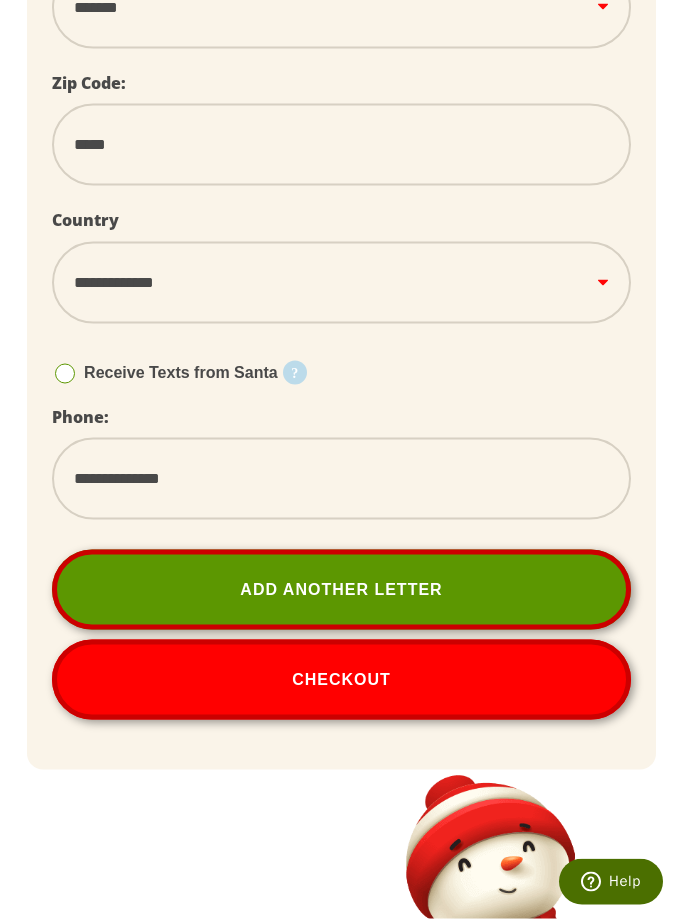 scroll, scrollTop: 1602, scrollLeft: 0, axis: vertical 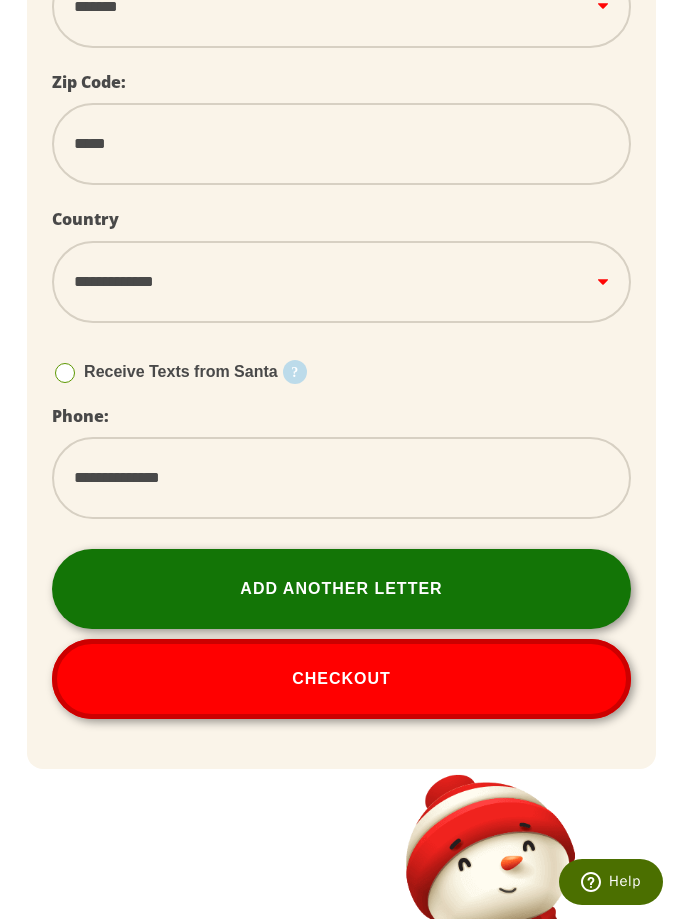 type on "**********" 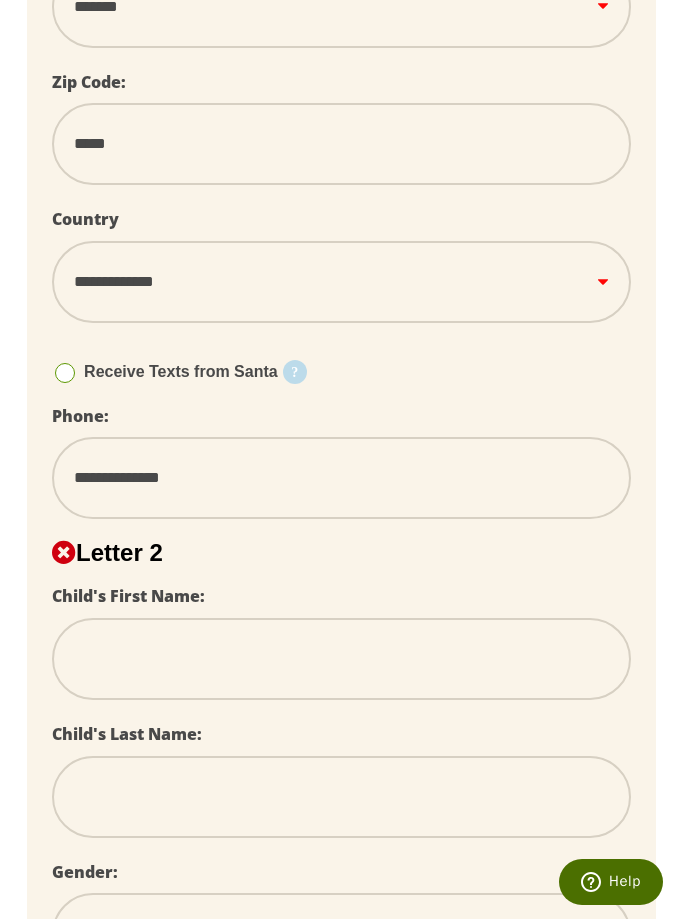 click at bounding box center [341, 659] 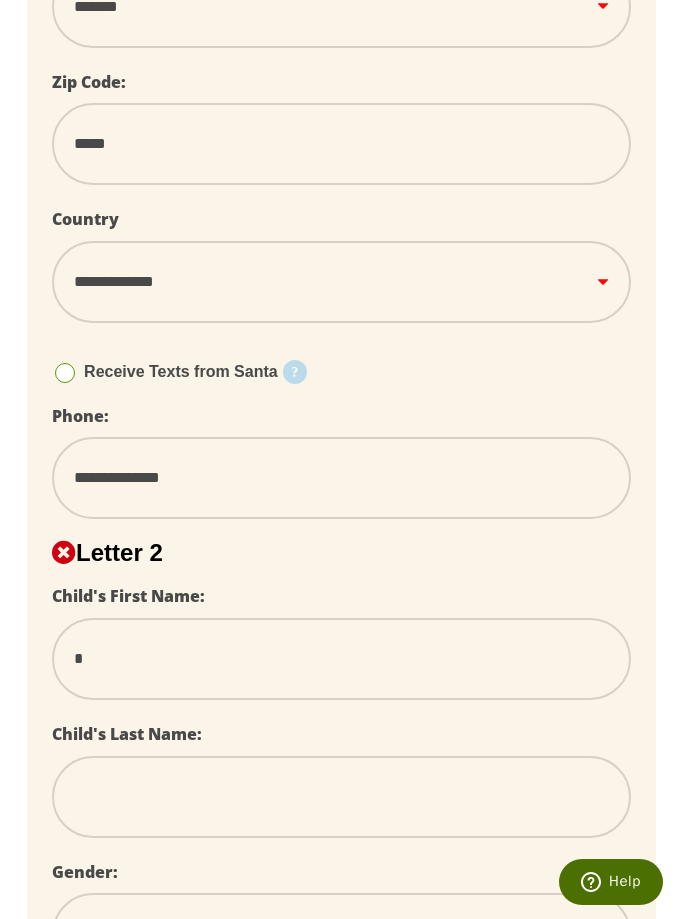 type on "**" 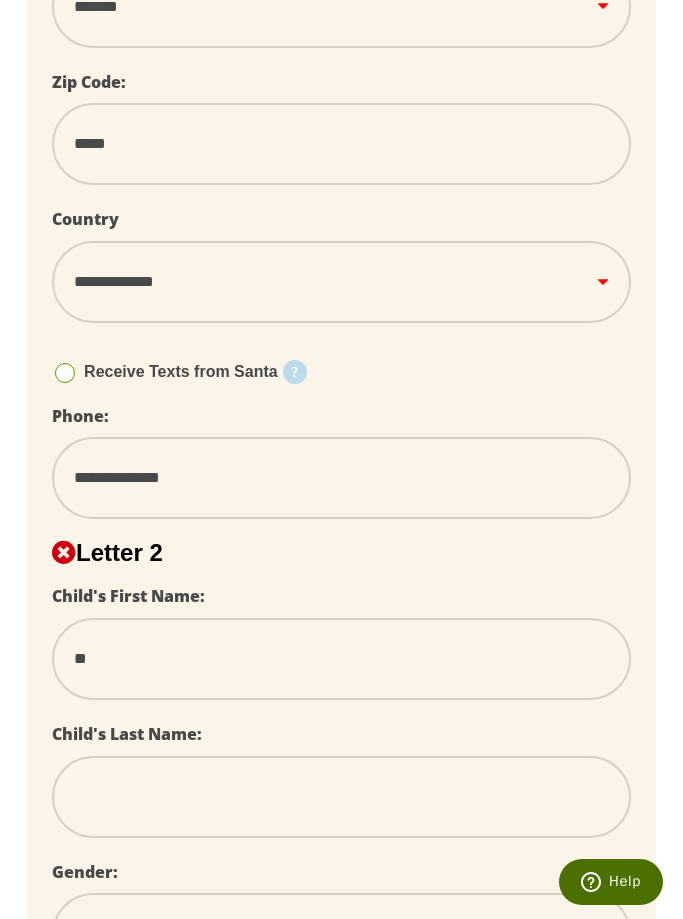 type on "***" 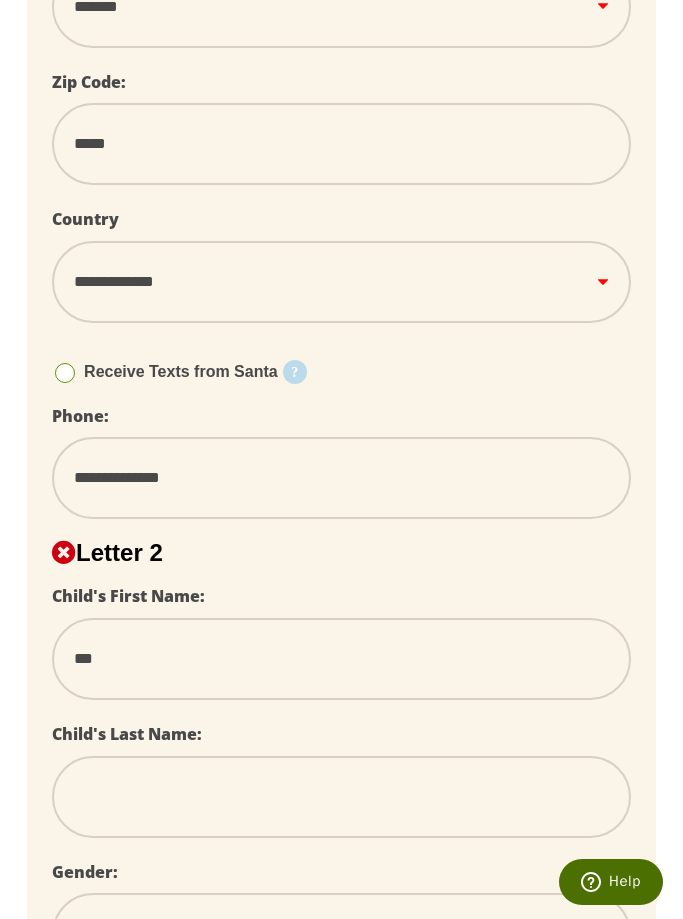 type on "****" 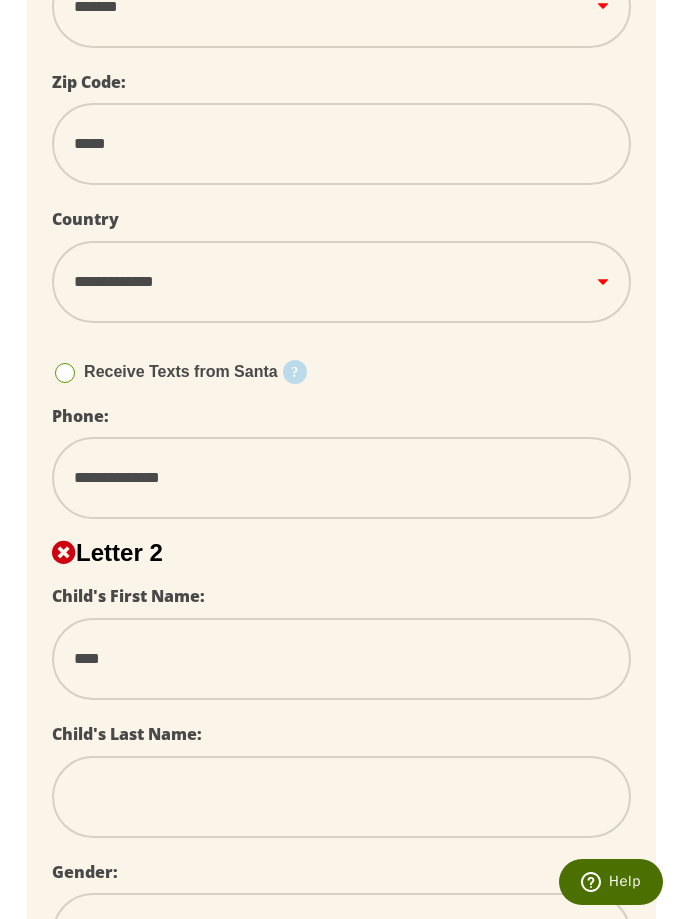 type on "****" 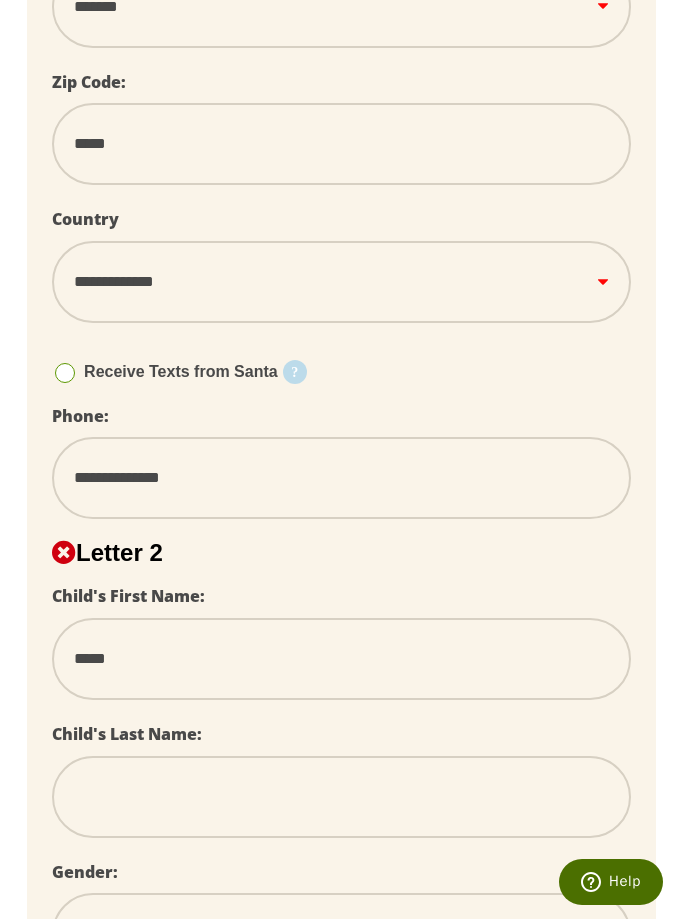 type on "******" 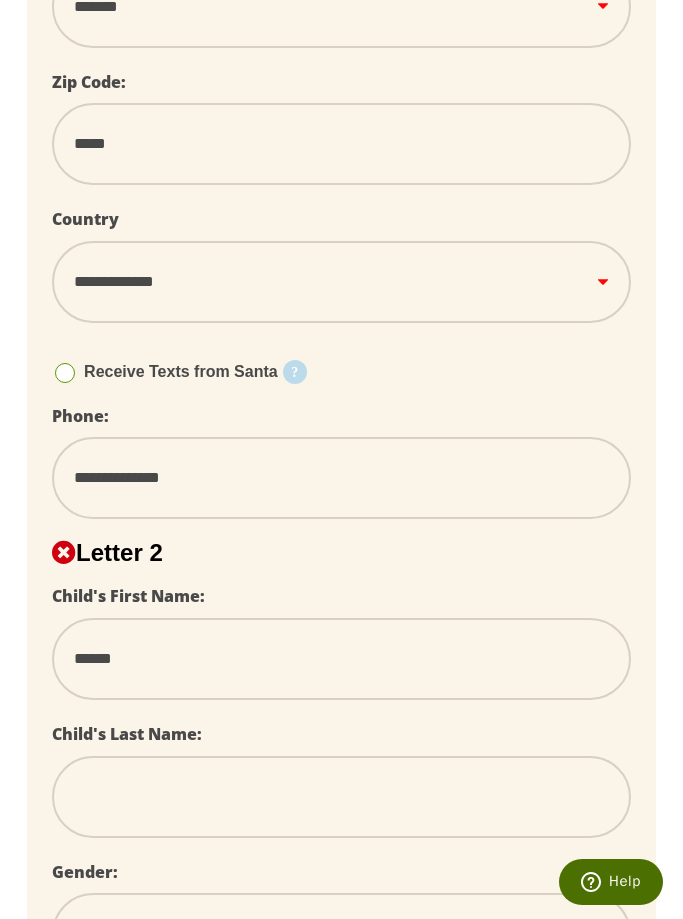 type on "*******" 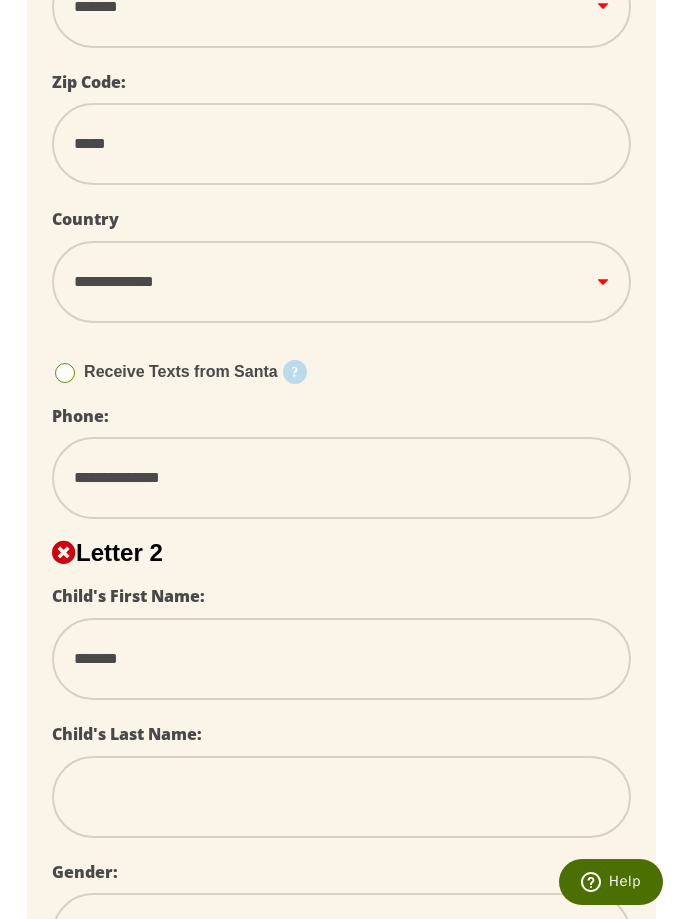 type on "******" 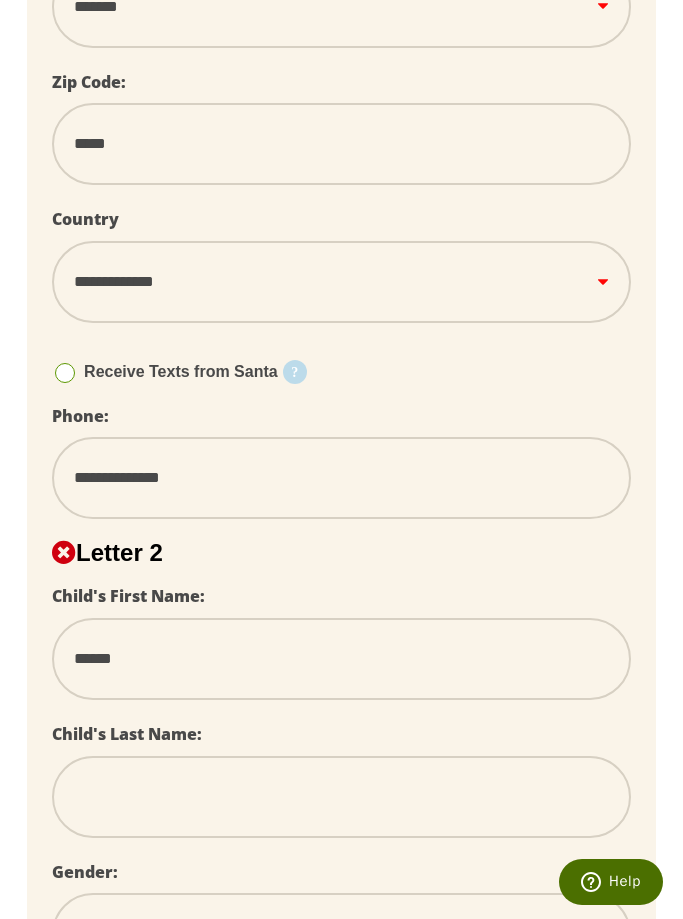 type on "*******" 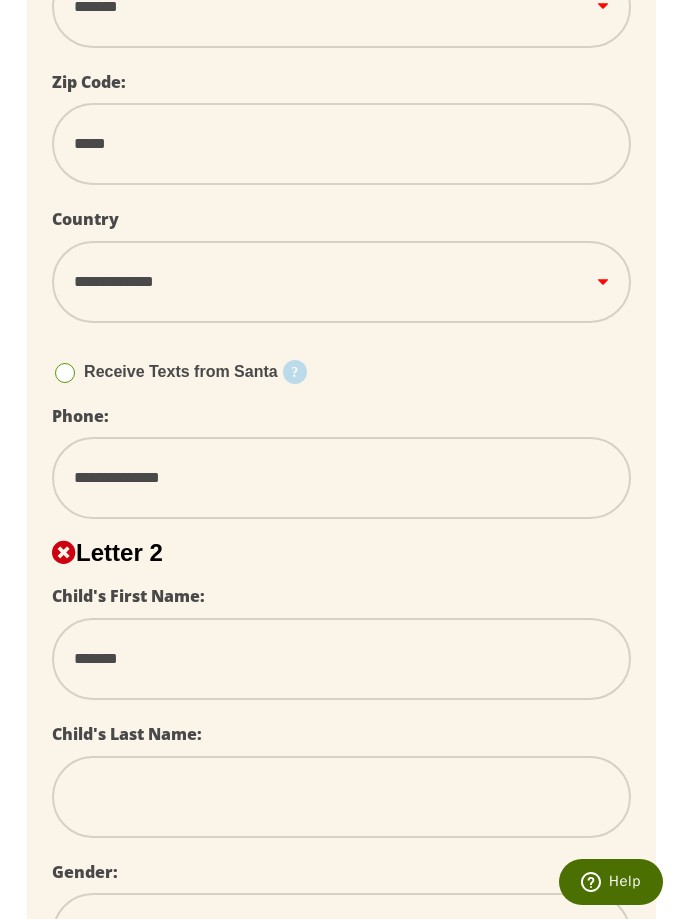 type on "********" 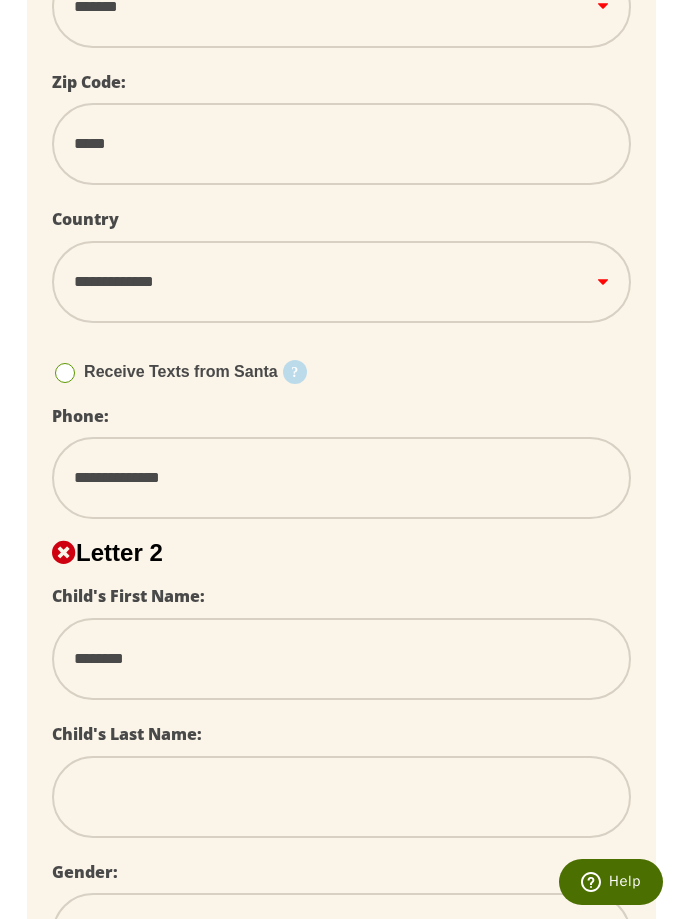 type on "*********" 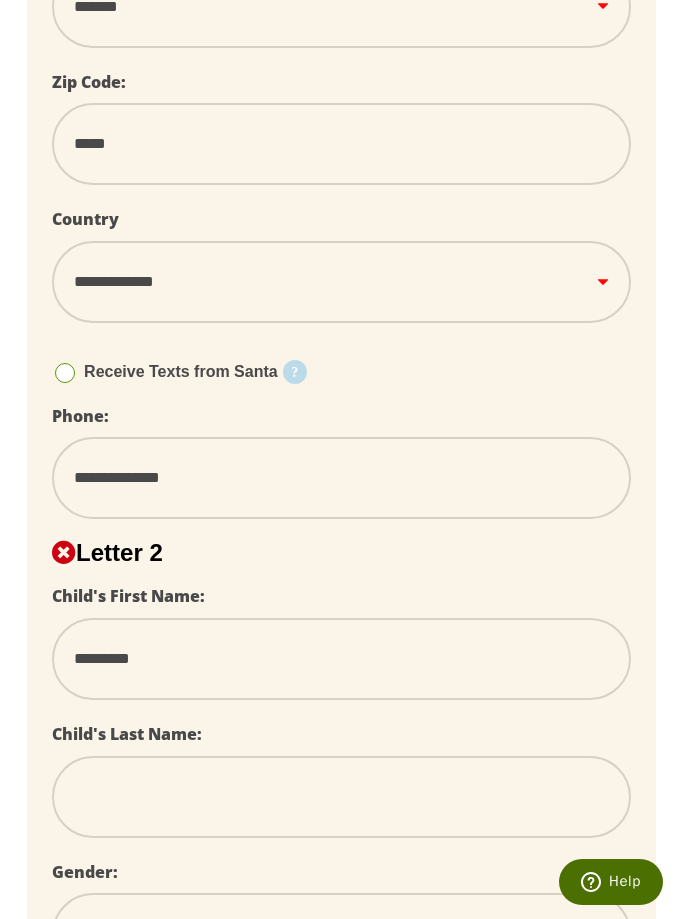 type on "*********" 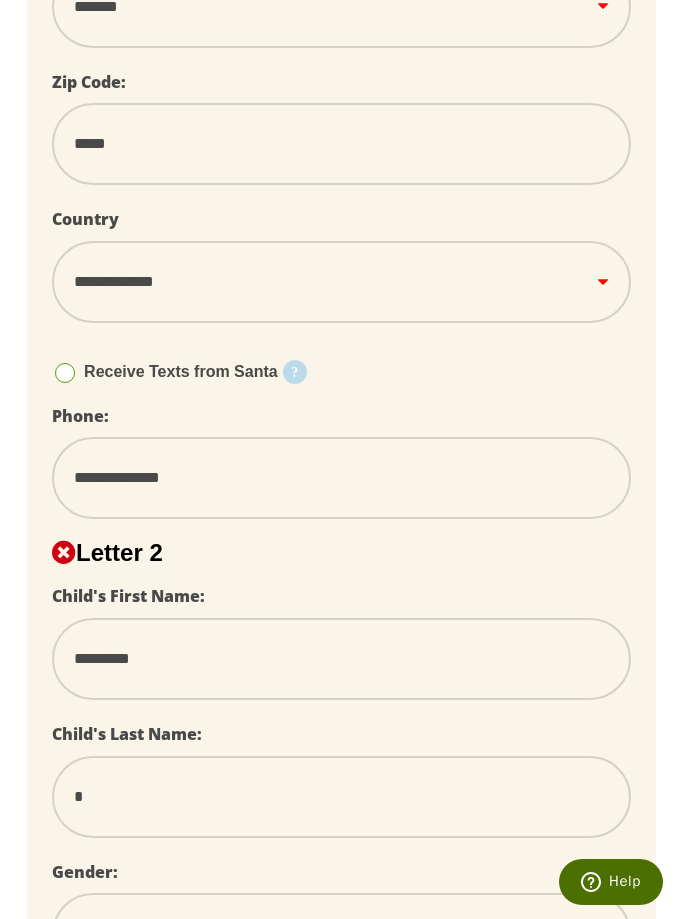 type on "**" 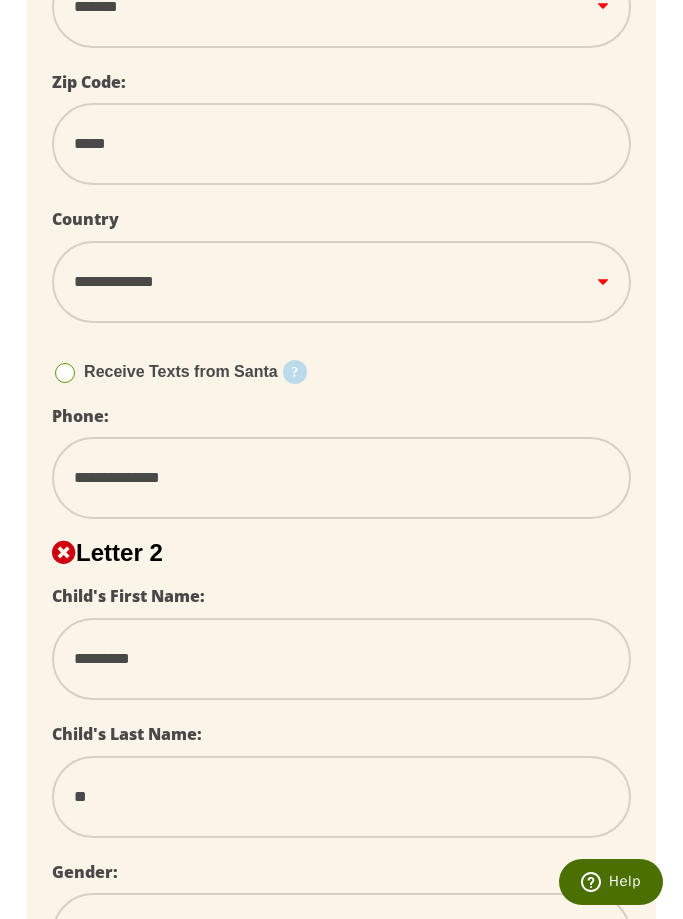 type on "***" 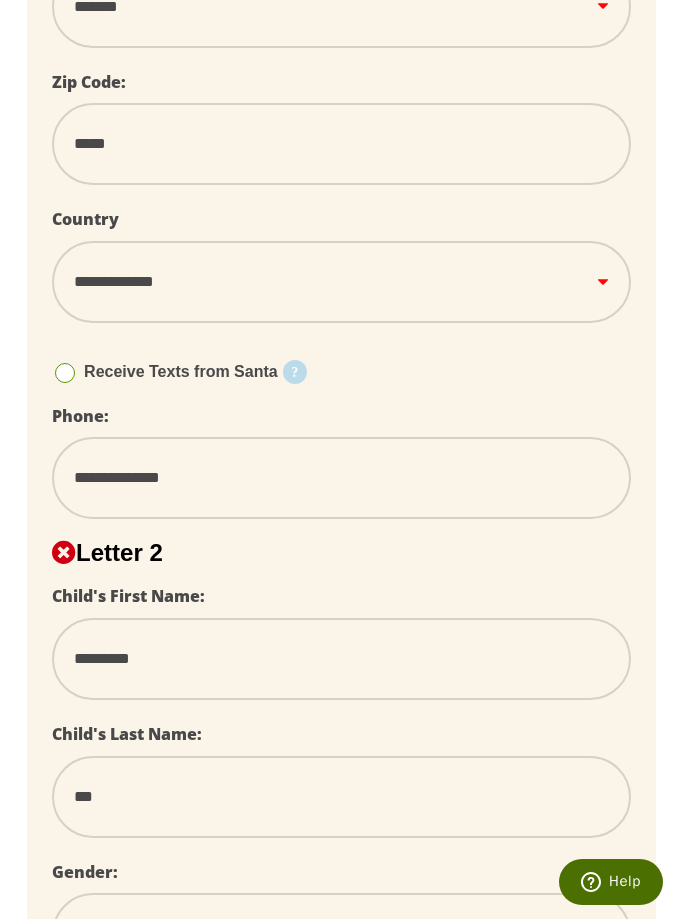 type on "****" 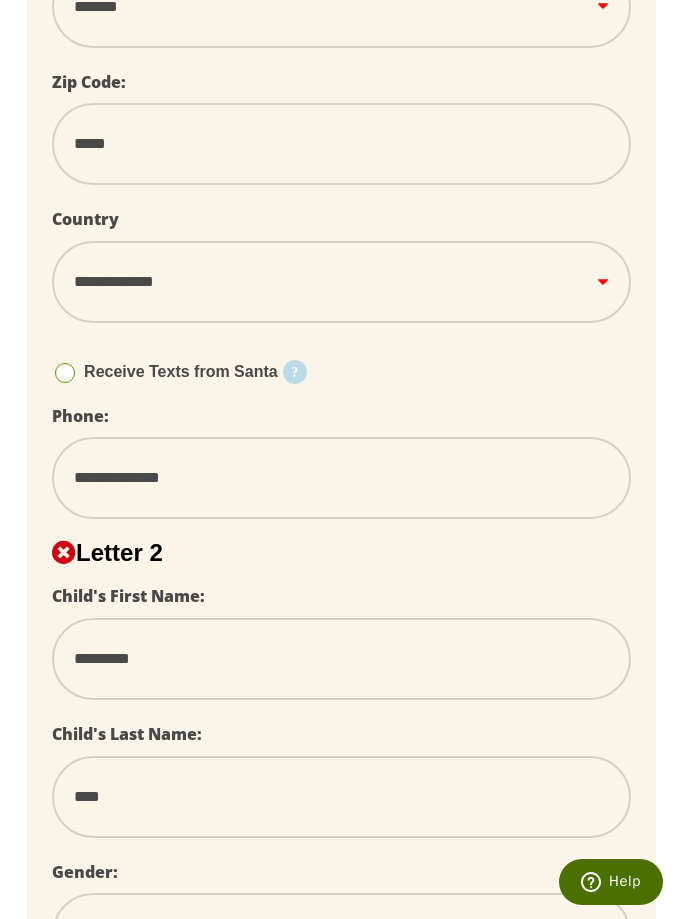 type on "*****" 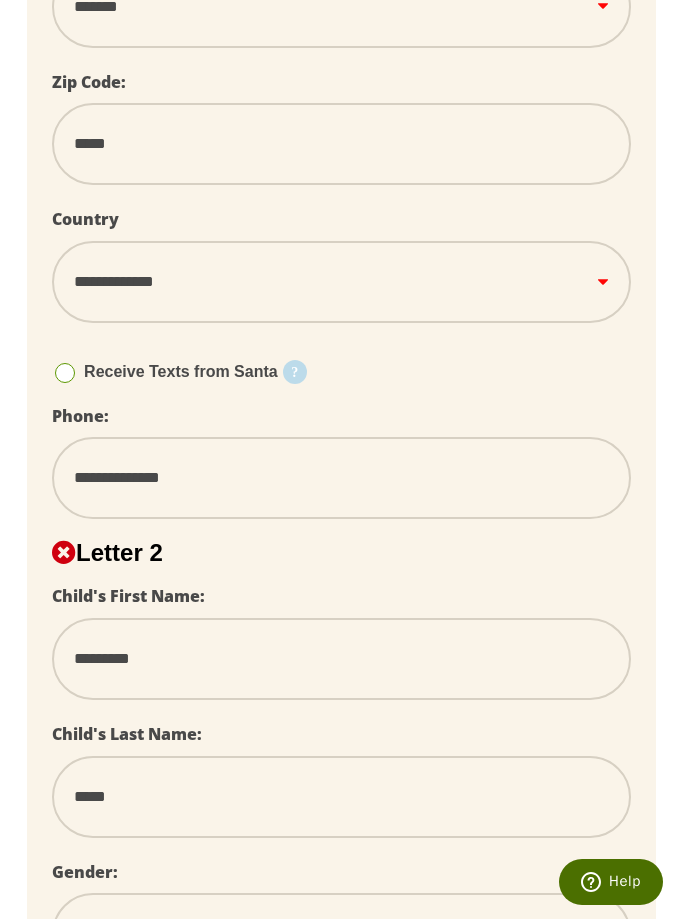 type on "******" 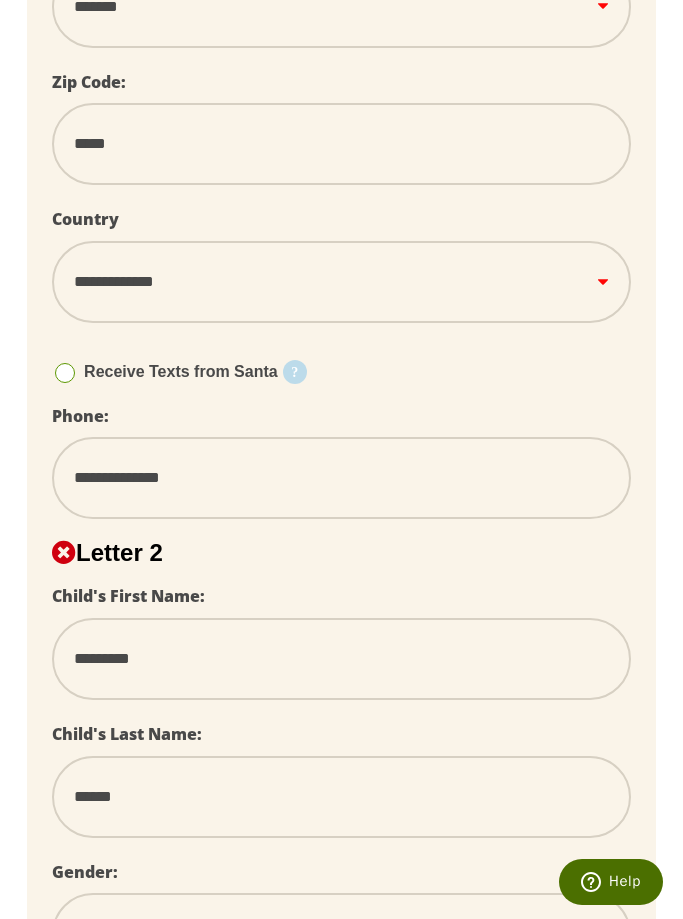 type on "*******" 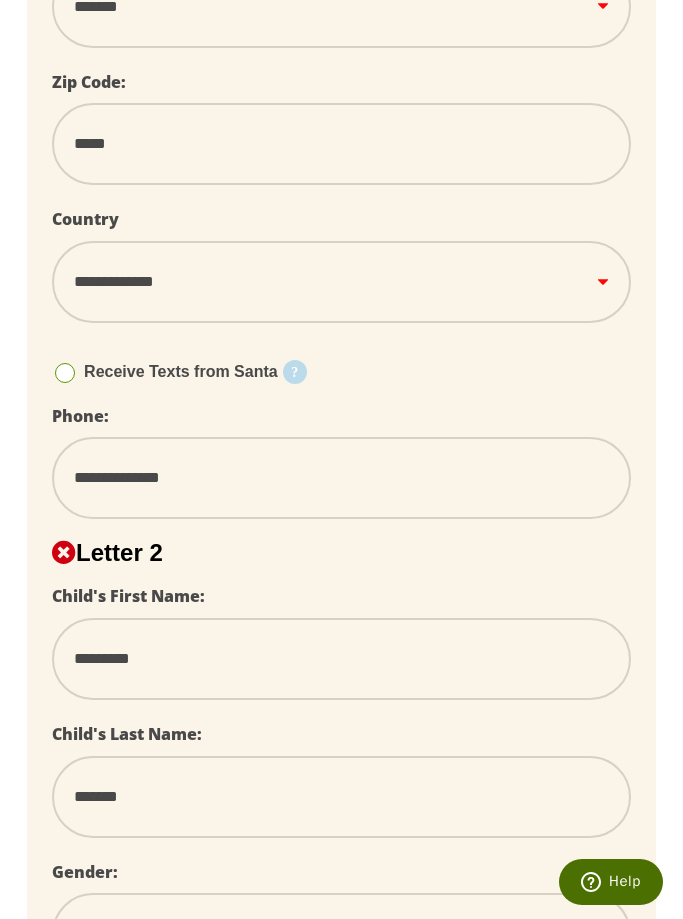 type on "******" 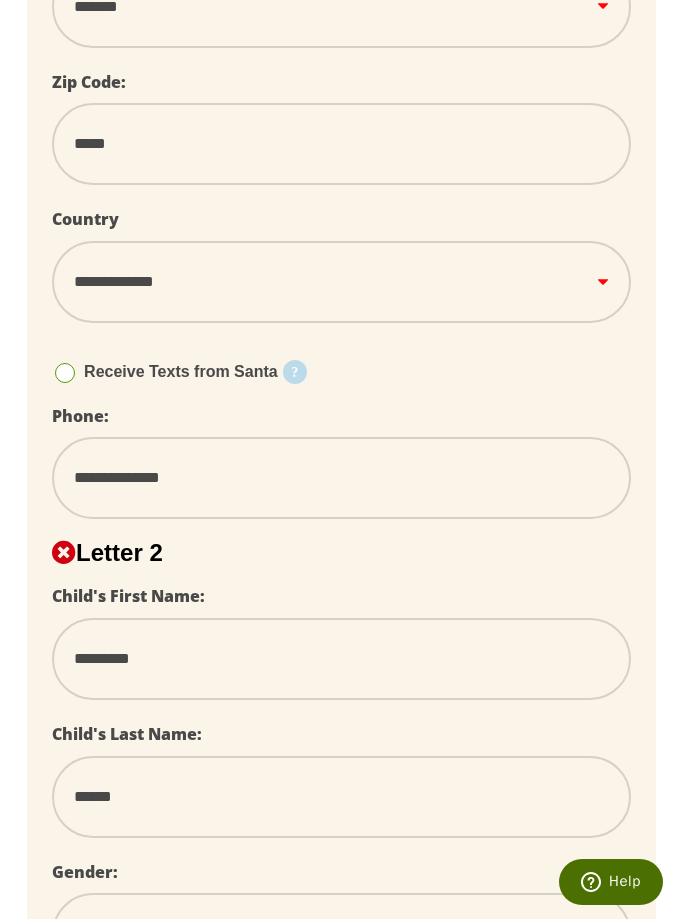 type on "*******" 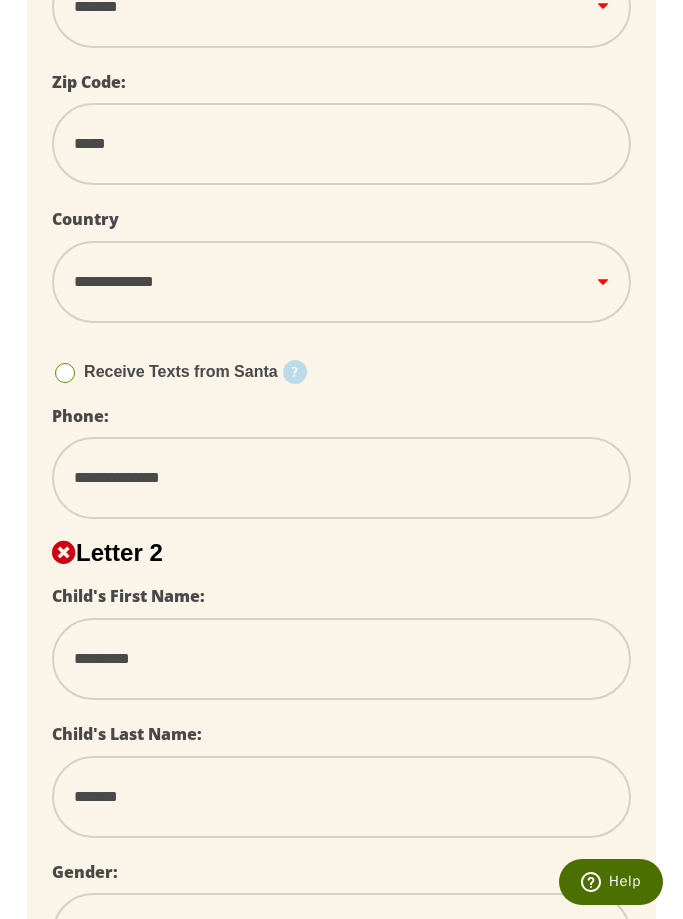 type on "********" 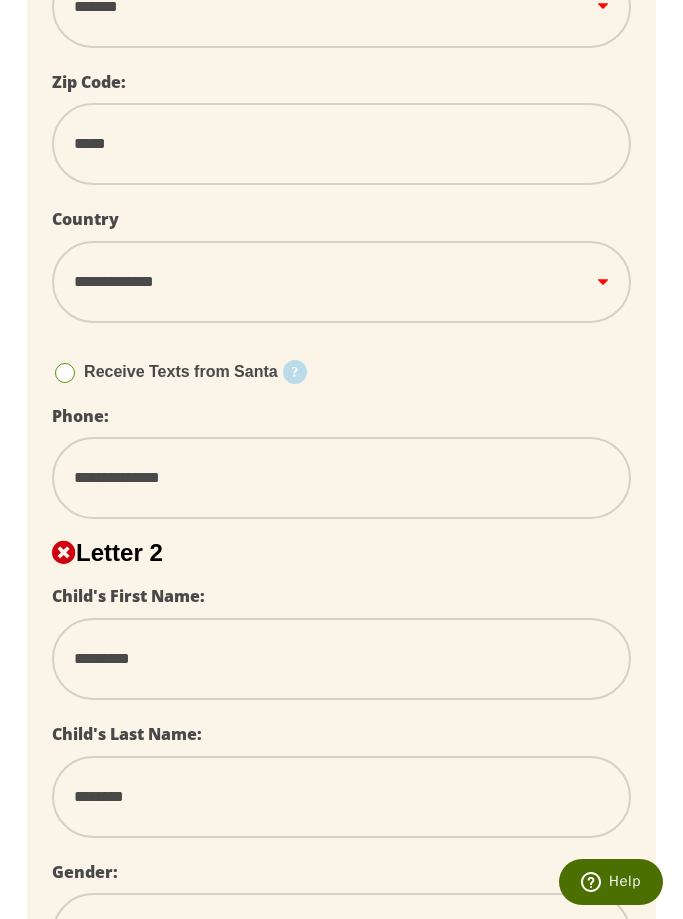 type on "*******" 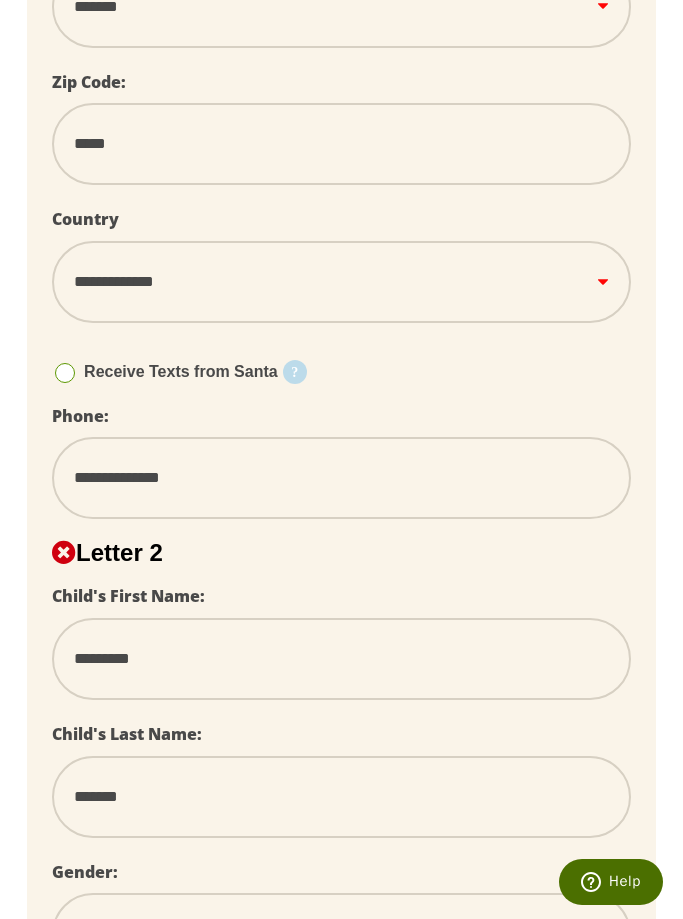 type on "********" 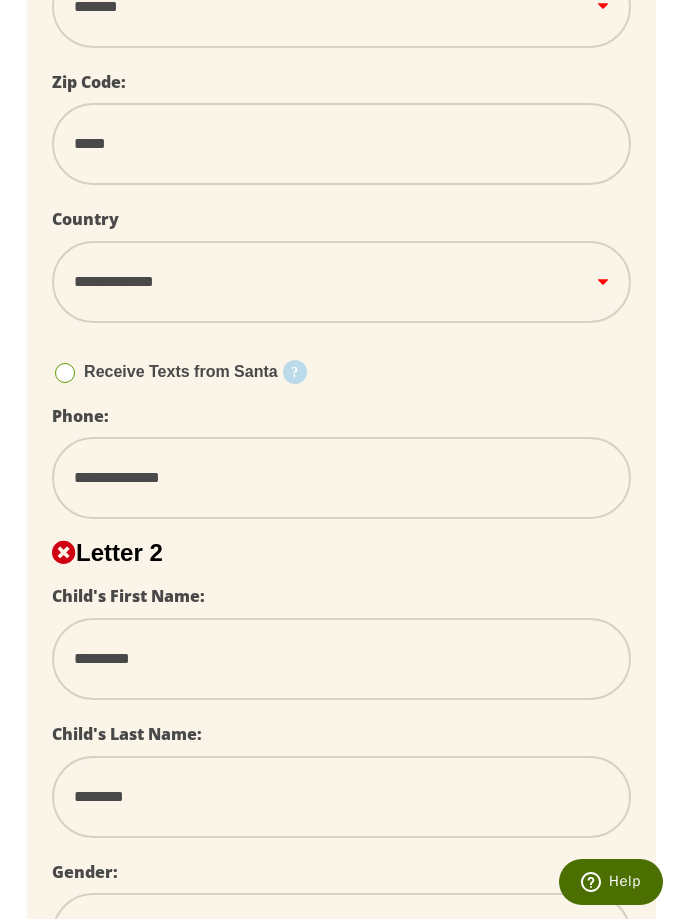 type on "********" 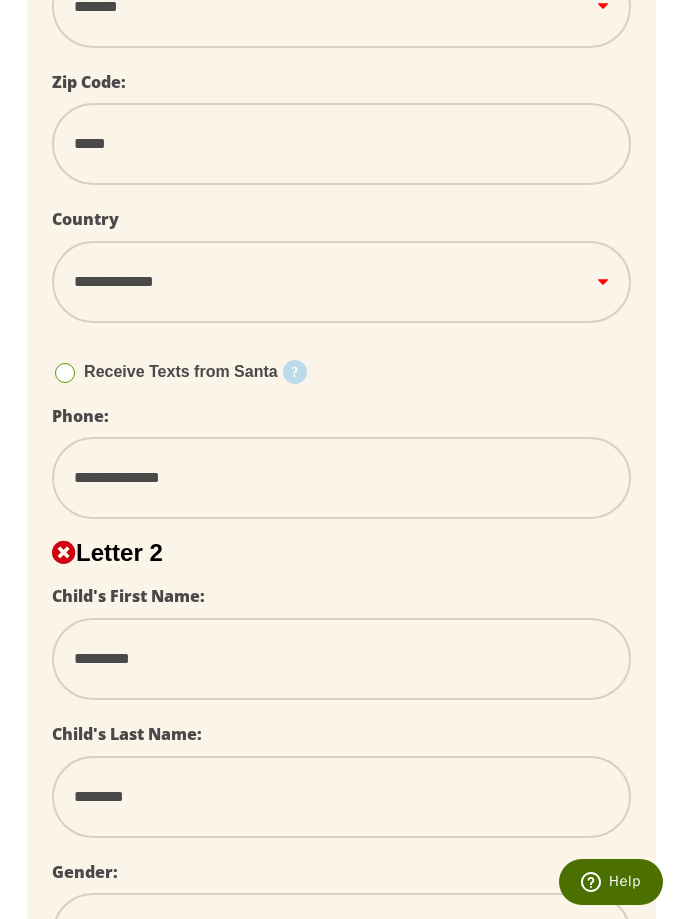 select 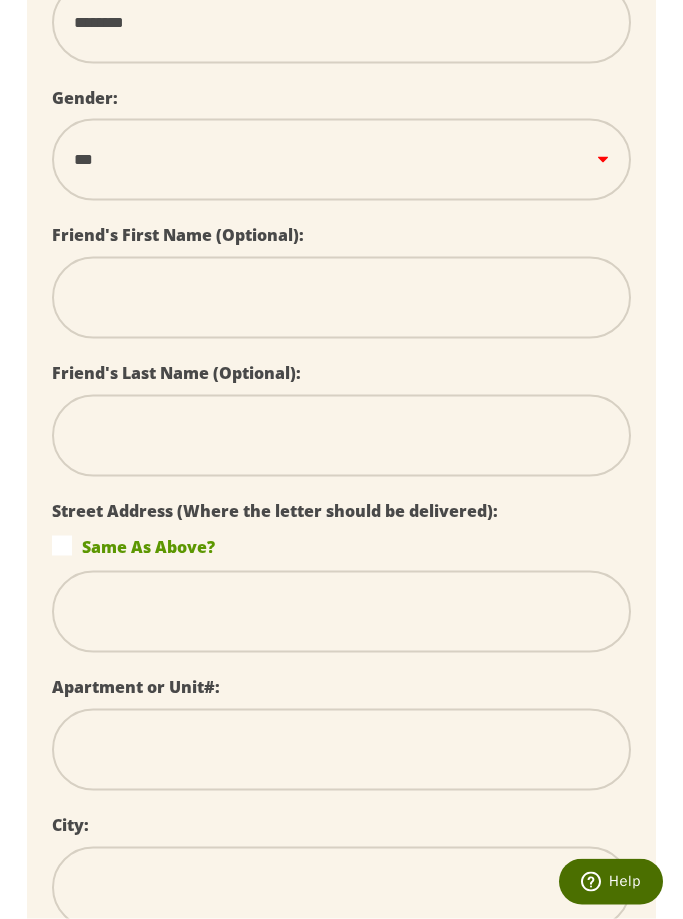 scroll, scrollTop: 2379, scrollLeft: 0, axis: vertical 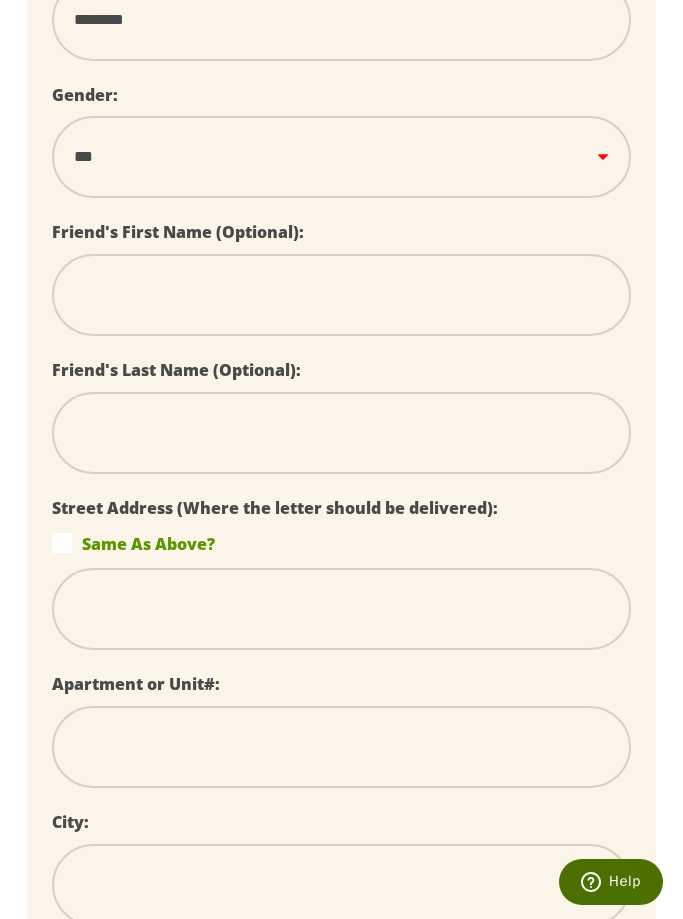 click on "Same As Above?" at bounding box center [341, 543] 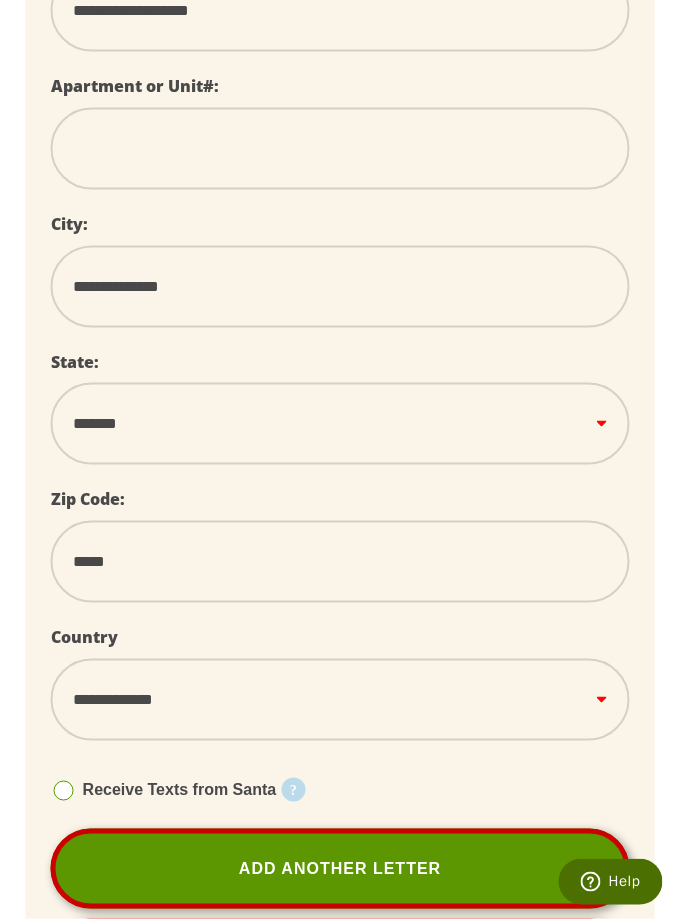 scroll, scrollTop: 2977, scrollLeft: 3, axis: both 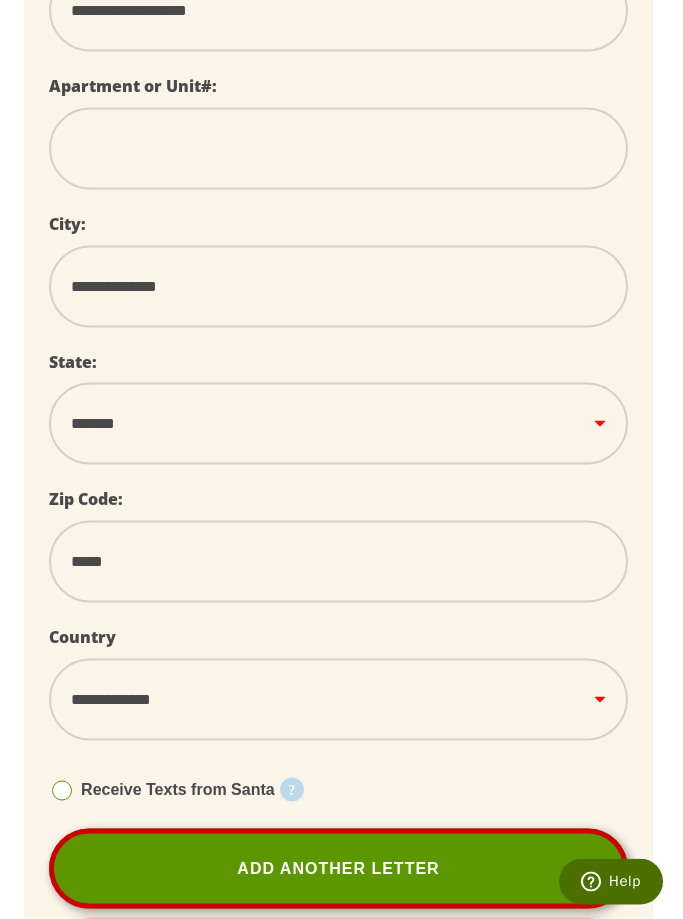 click at bounding box center [62, 791] 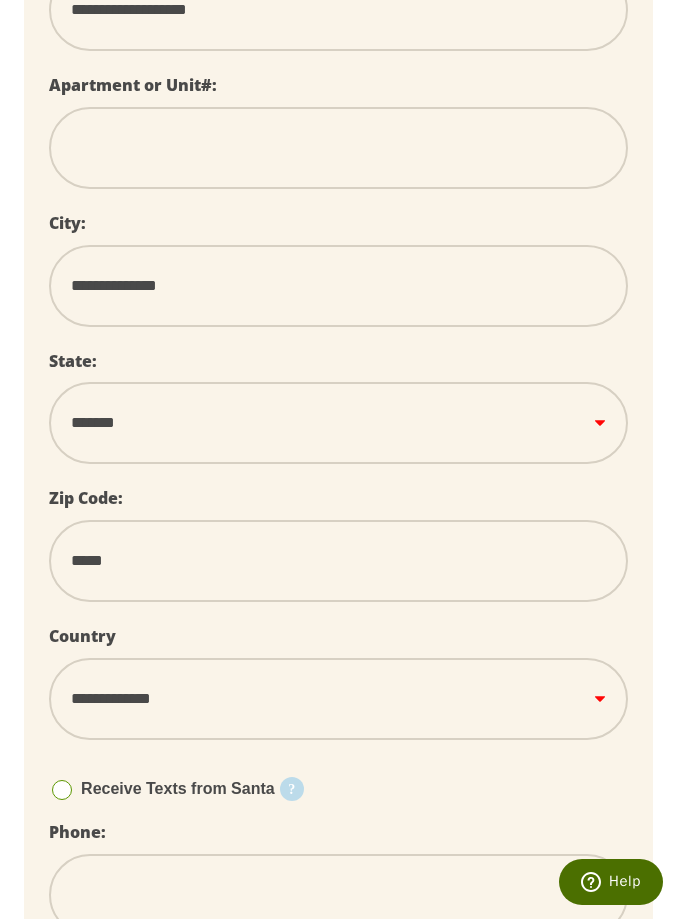 click at bounding box center [62, 790] 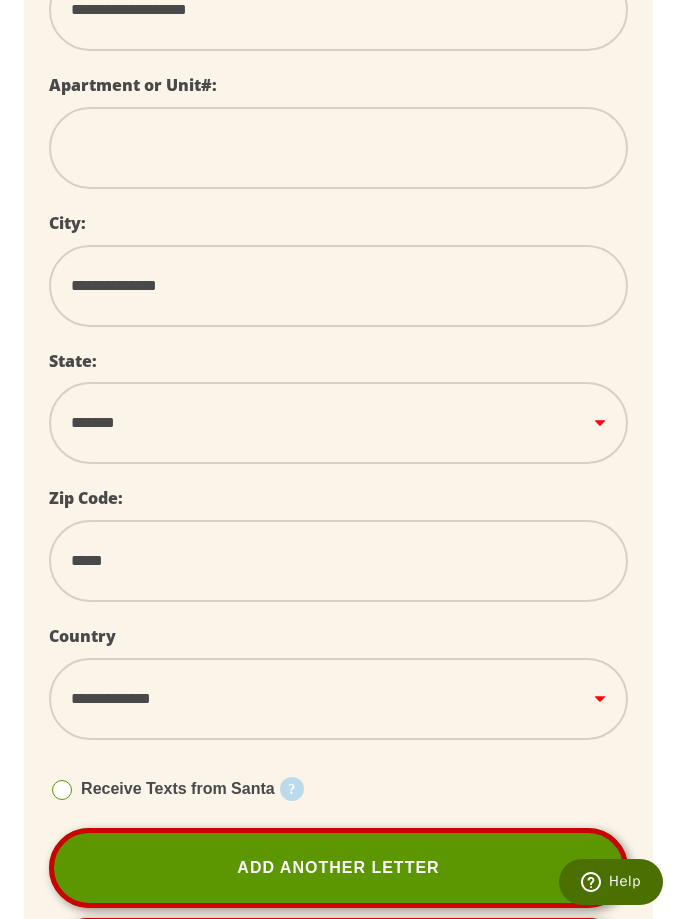 click on "Help" at bounding box center (625, 881) 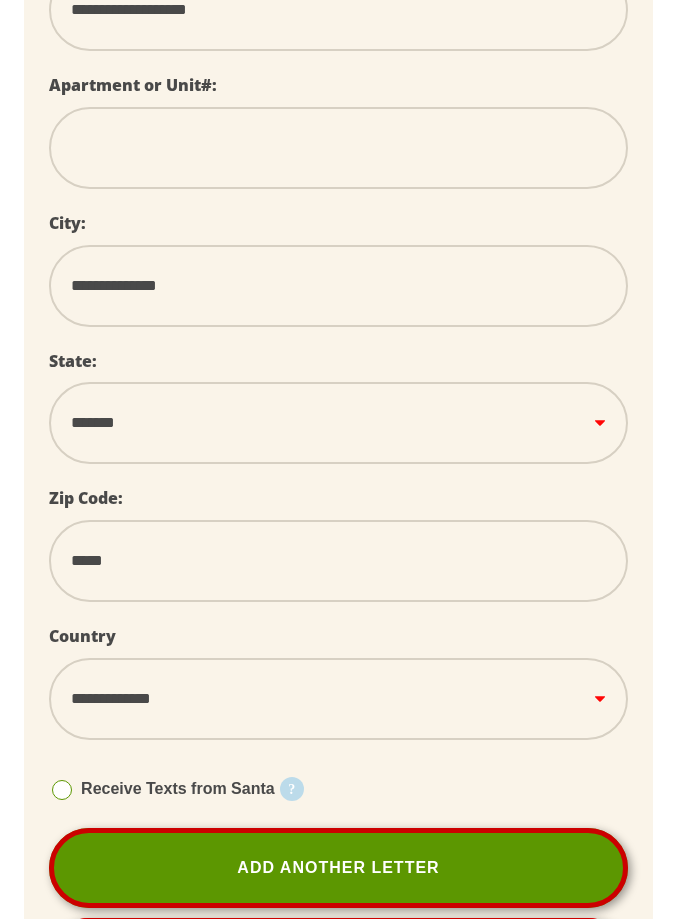 scroll, scrollTop: 0, scrollLeft: 0, axis: both 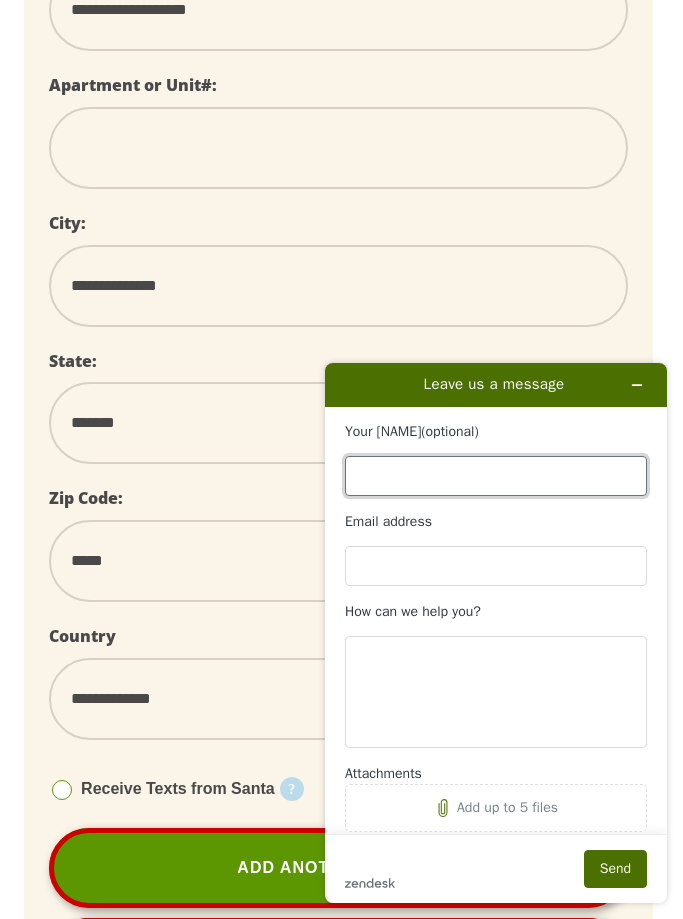 click on "Your name  (optional)" at bounding box center [496, 476] 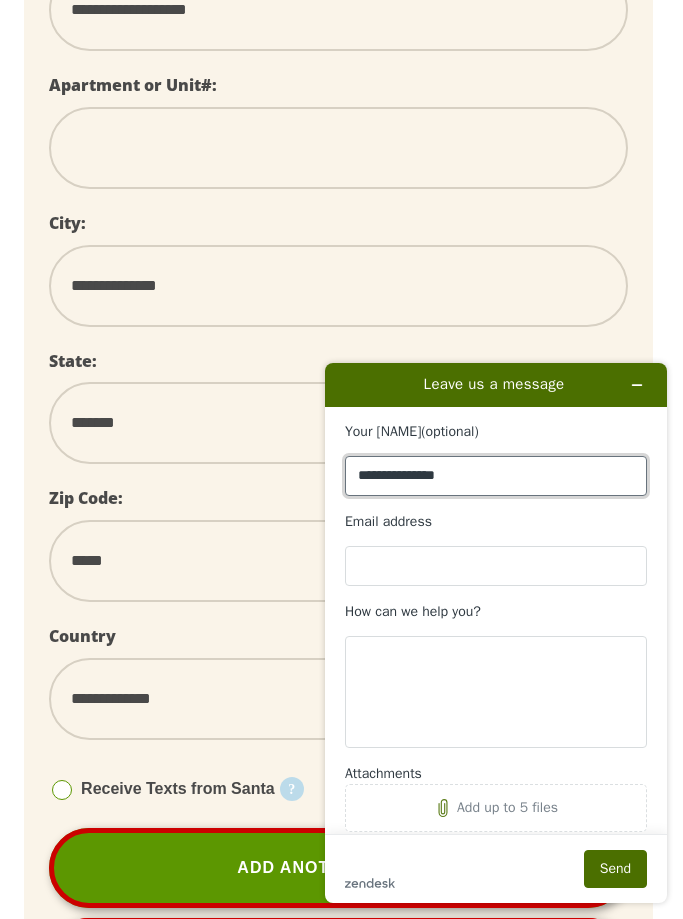 type on "**********" 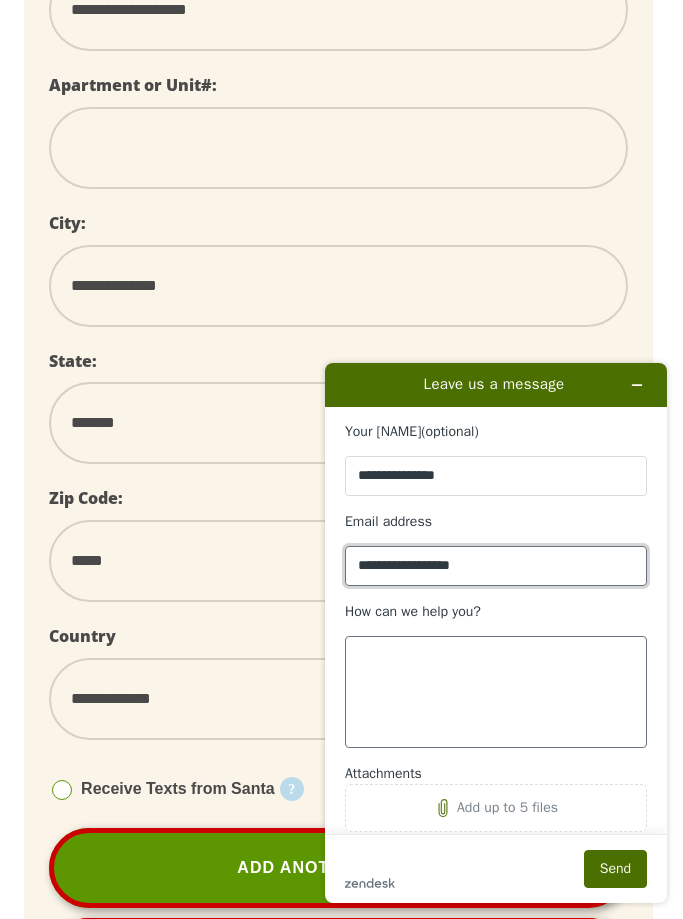 type on "**********" 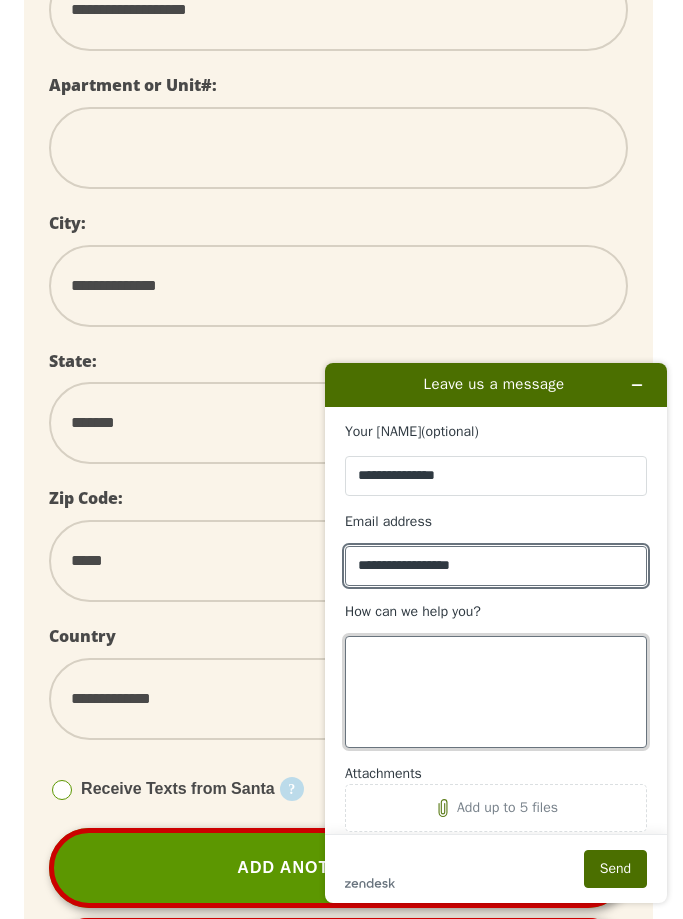 click on "How can we help you?" at bounding box center [496, 692] 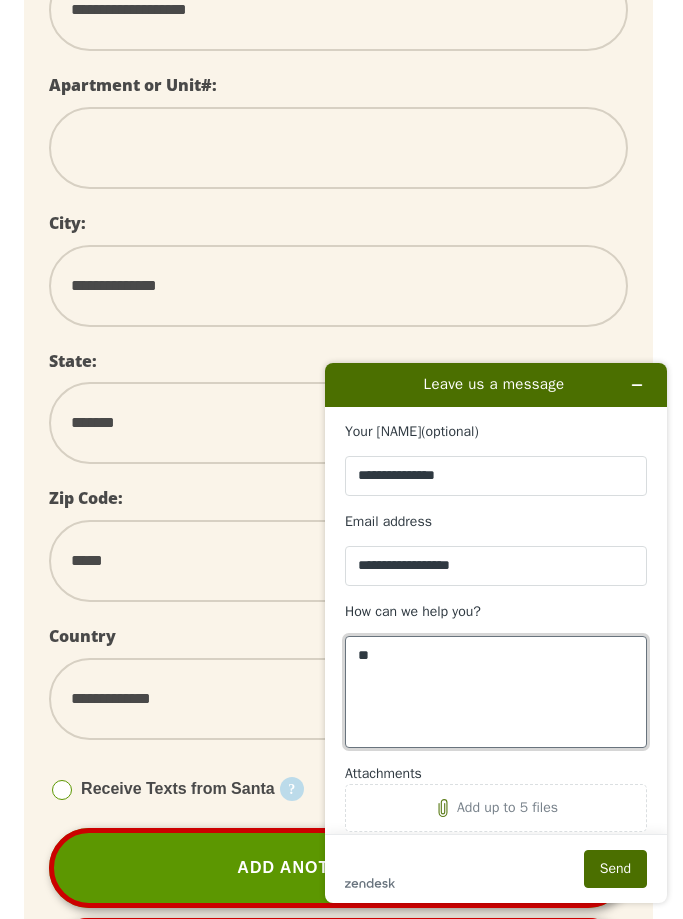 type on "*" 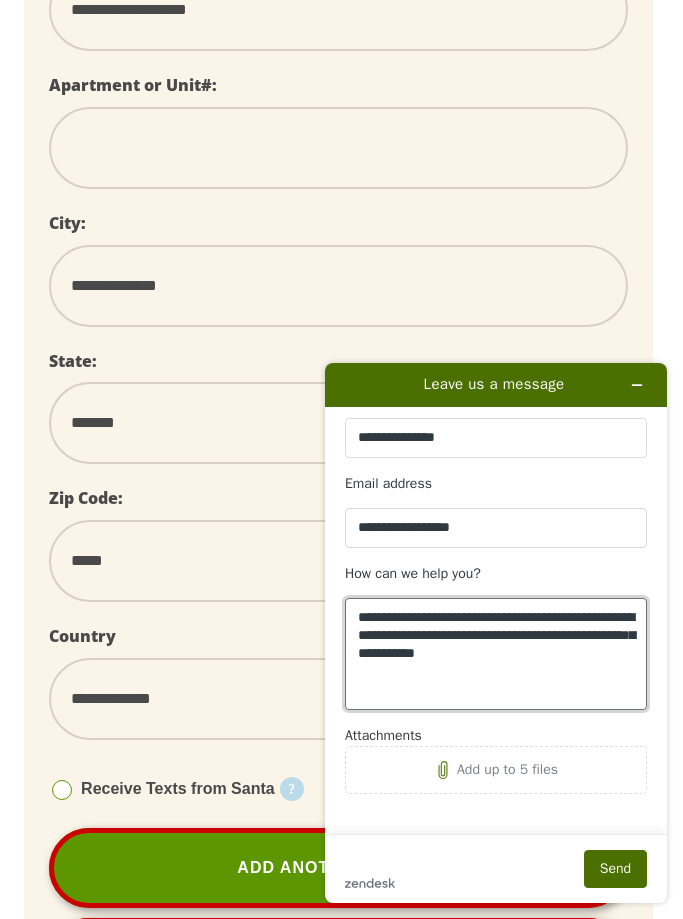 scroll, scrollTop: 37, scrollLeft: 0, axis: vertical 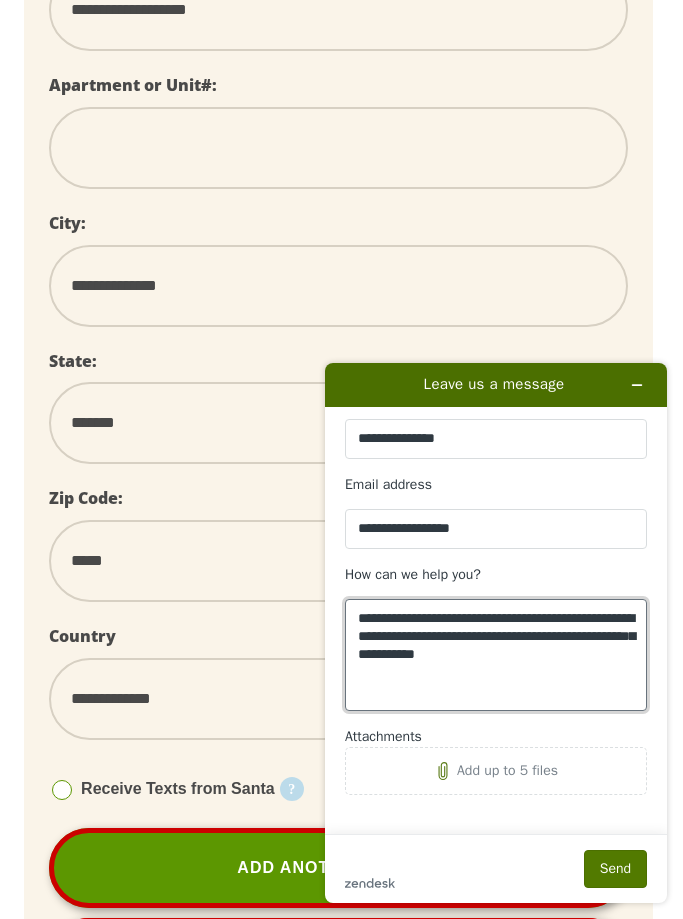 type on "**********" 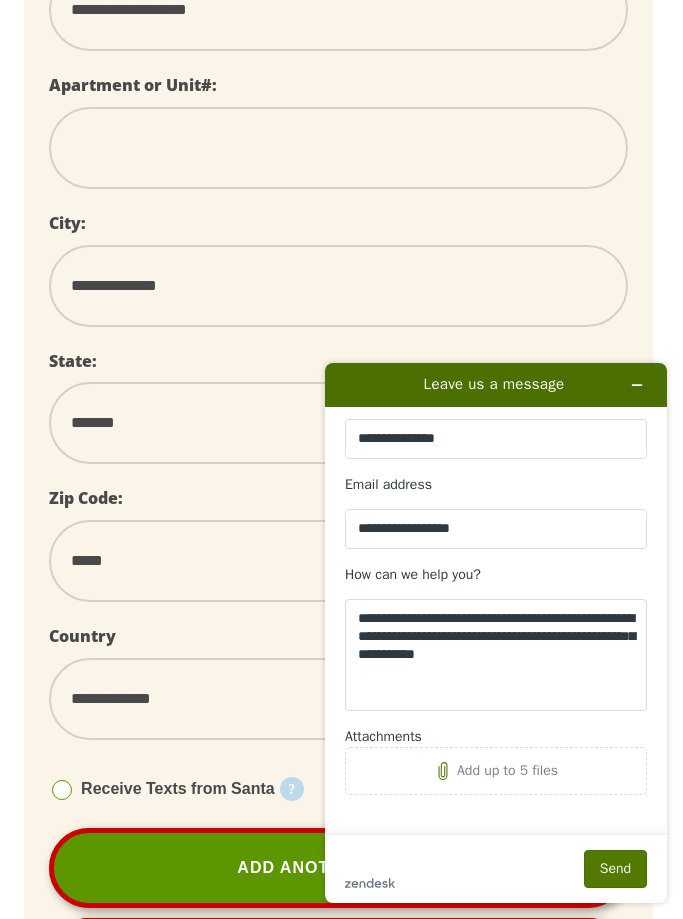 click on "Send" at bounding box center [615, 869] 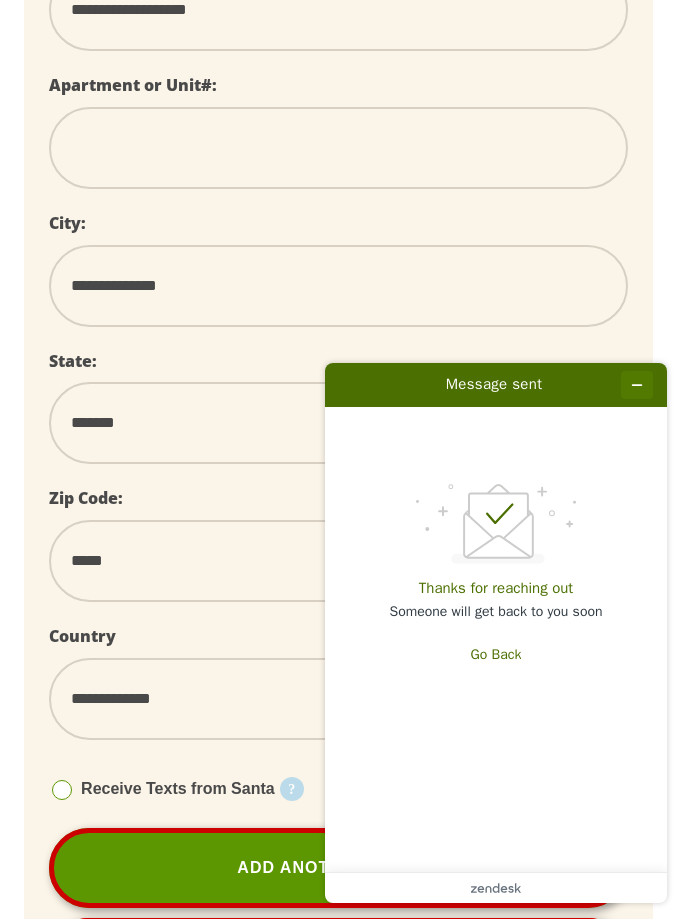 click at bounding box center (637, 385) 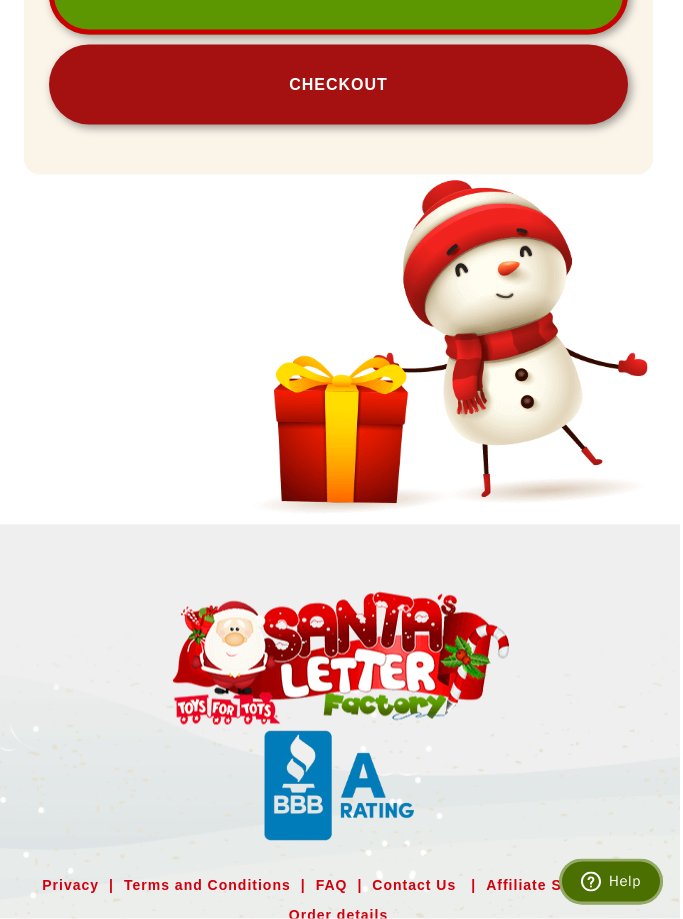 scroll, scrollTop: 3851, scrollLeft: 3, axis: both 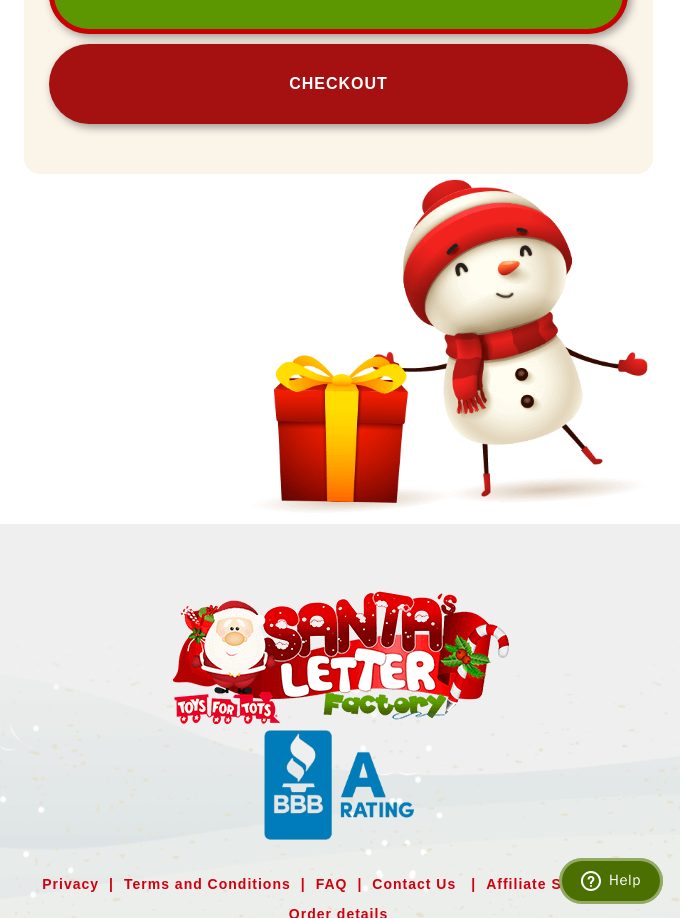 click on "Checkout" at bounding box center [338, 85] 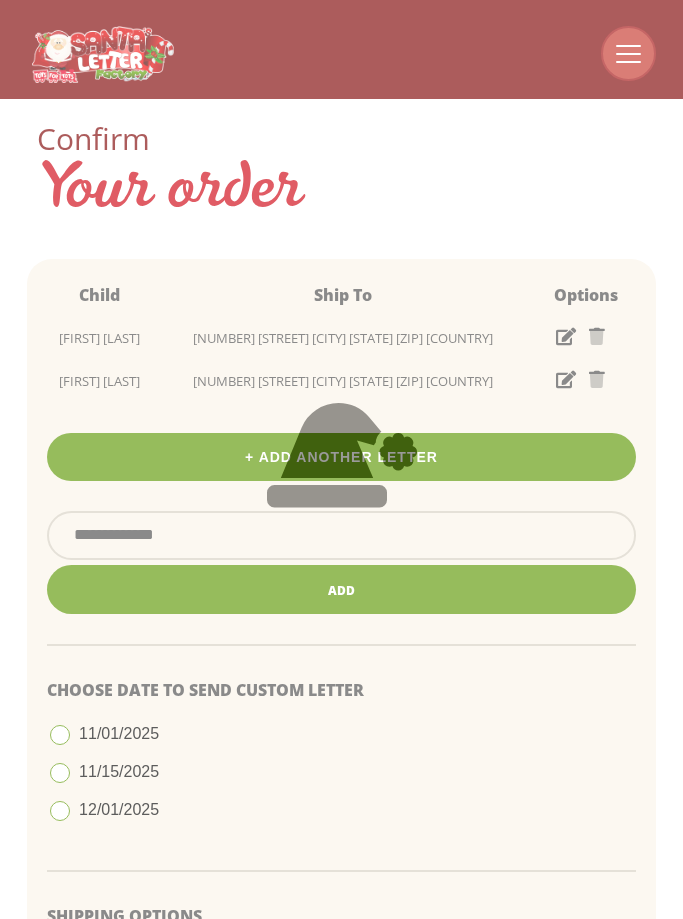 scroll, scrollTop: 0, scrollLeft: 0, axis: both 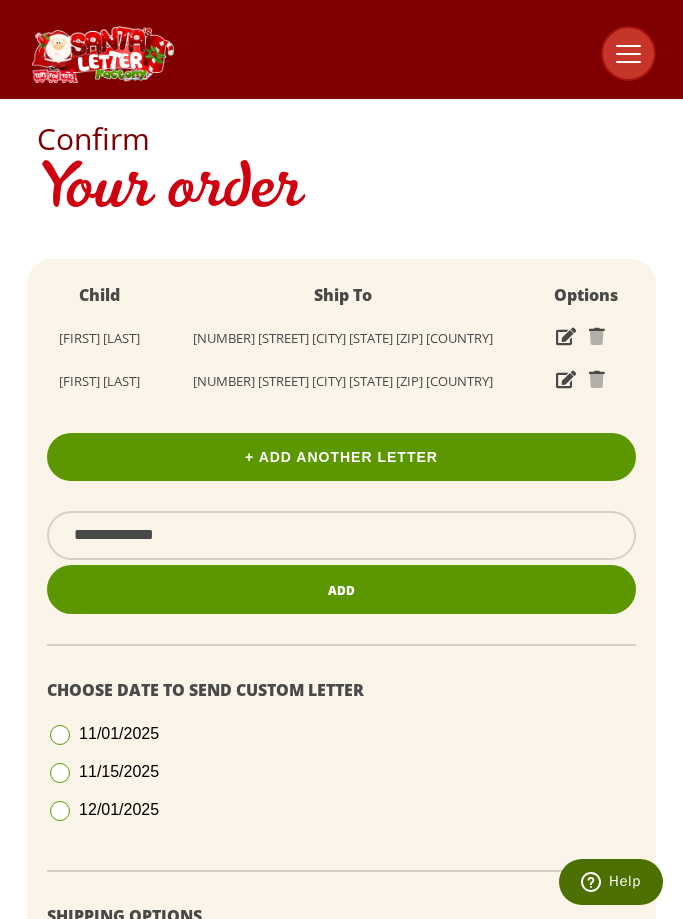 click at bounding box center [60, 811] 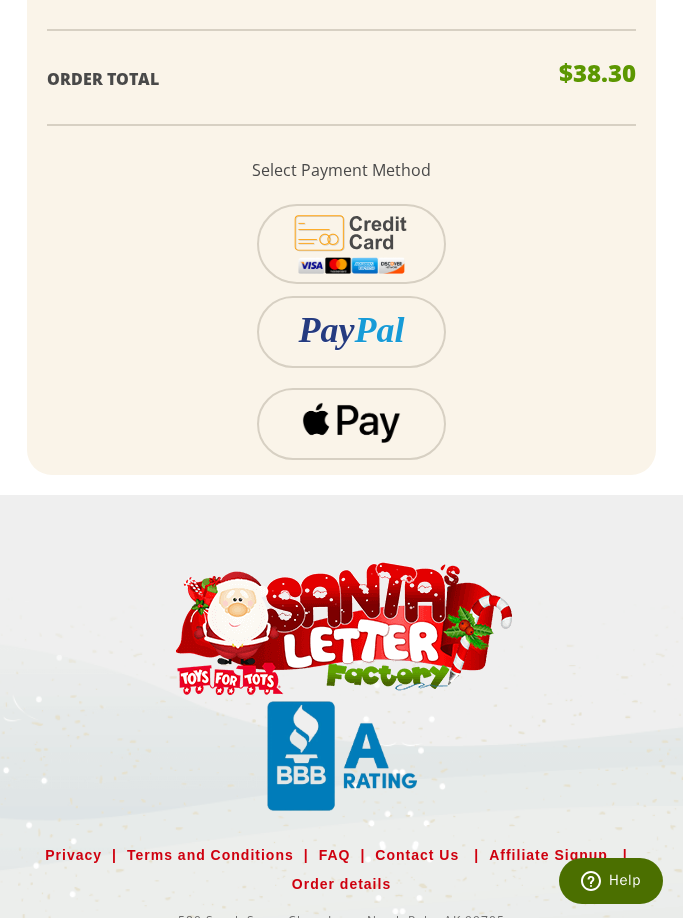 scroll, scrollTop: 1337, scrollLeft: 0, axis: vertical 